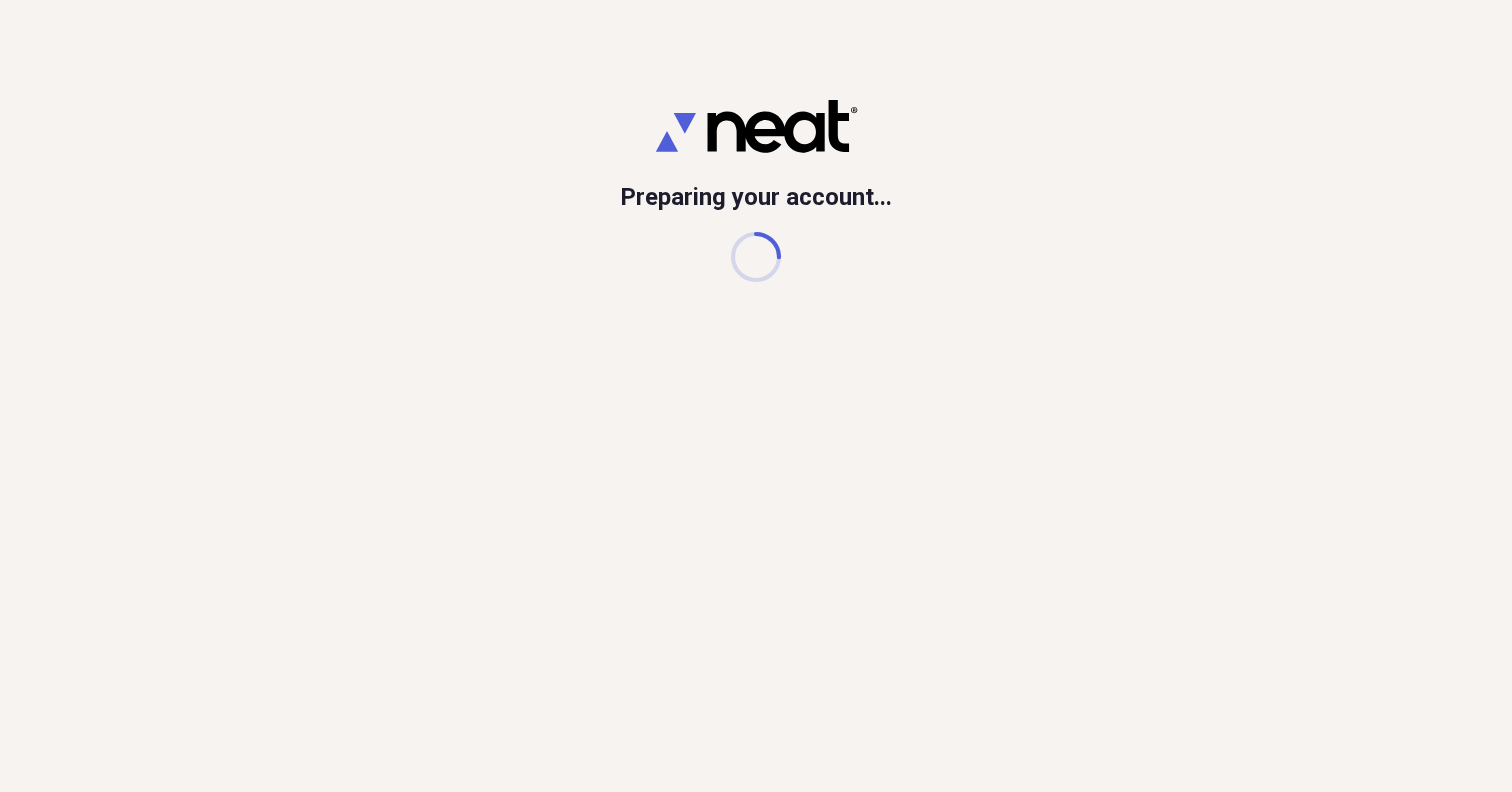 scroll, scrollTop: 0, scrollLeft: 0, axis: both 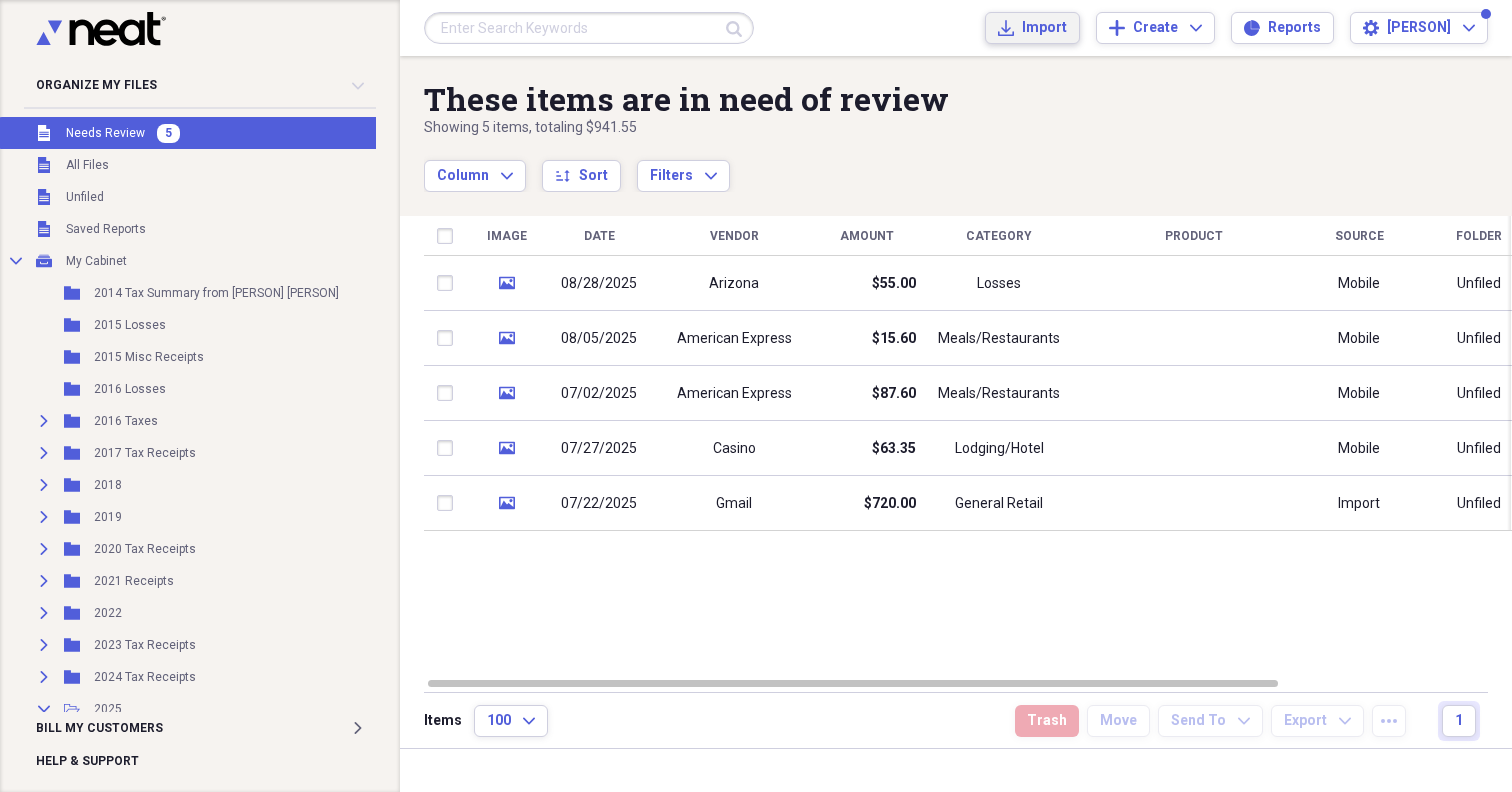 click on "Import" at bounding box center [1044, 28] 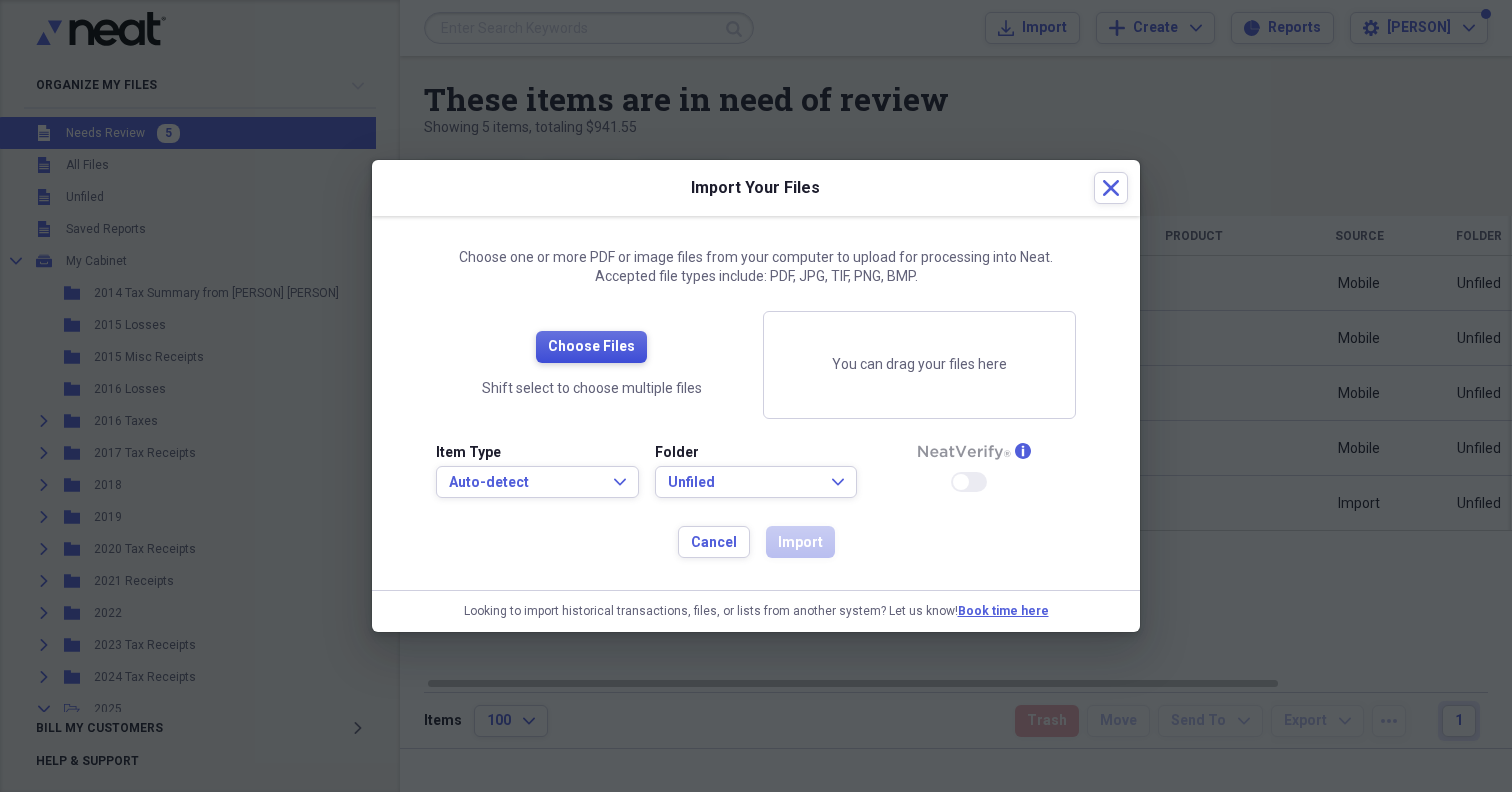 click on "Choose Files" at bounding box center [591, 347] 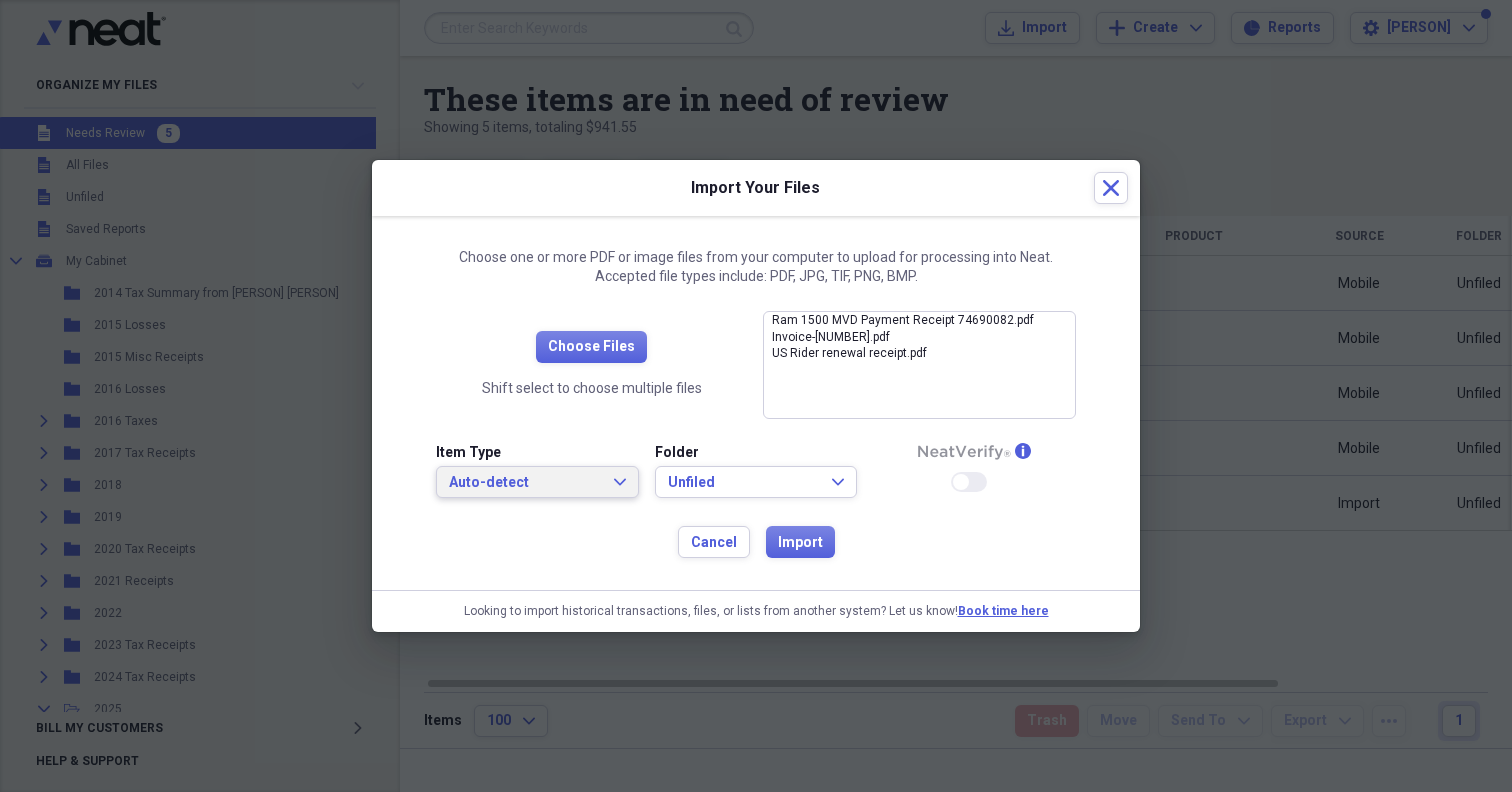 click on "Auto-detect" at bounding box center (525, 483) 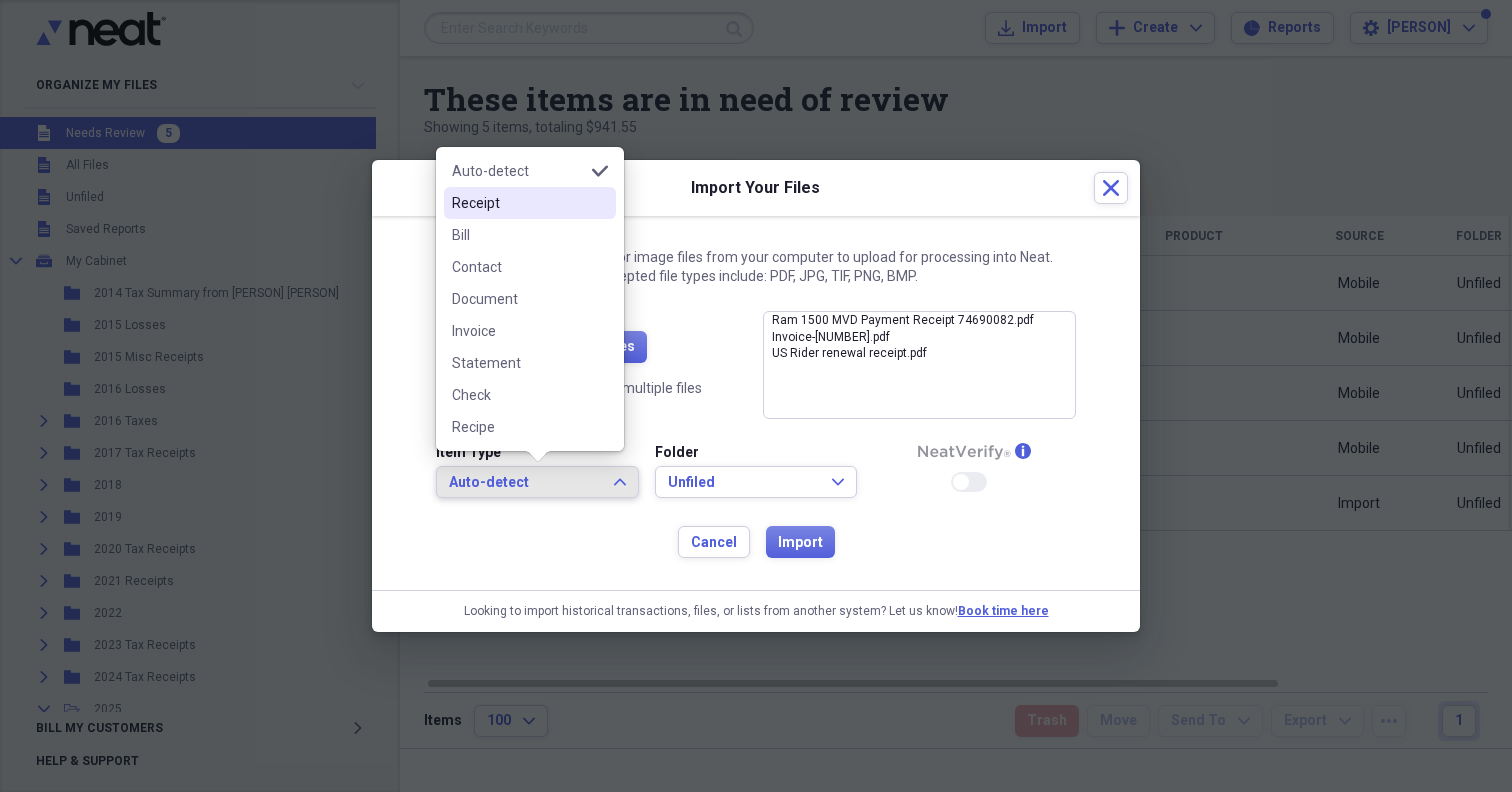 click on "Receipt" at bounding box center (530, 203) 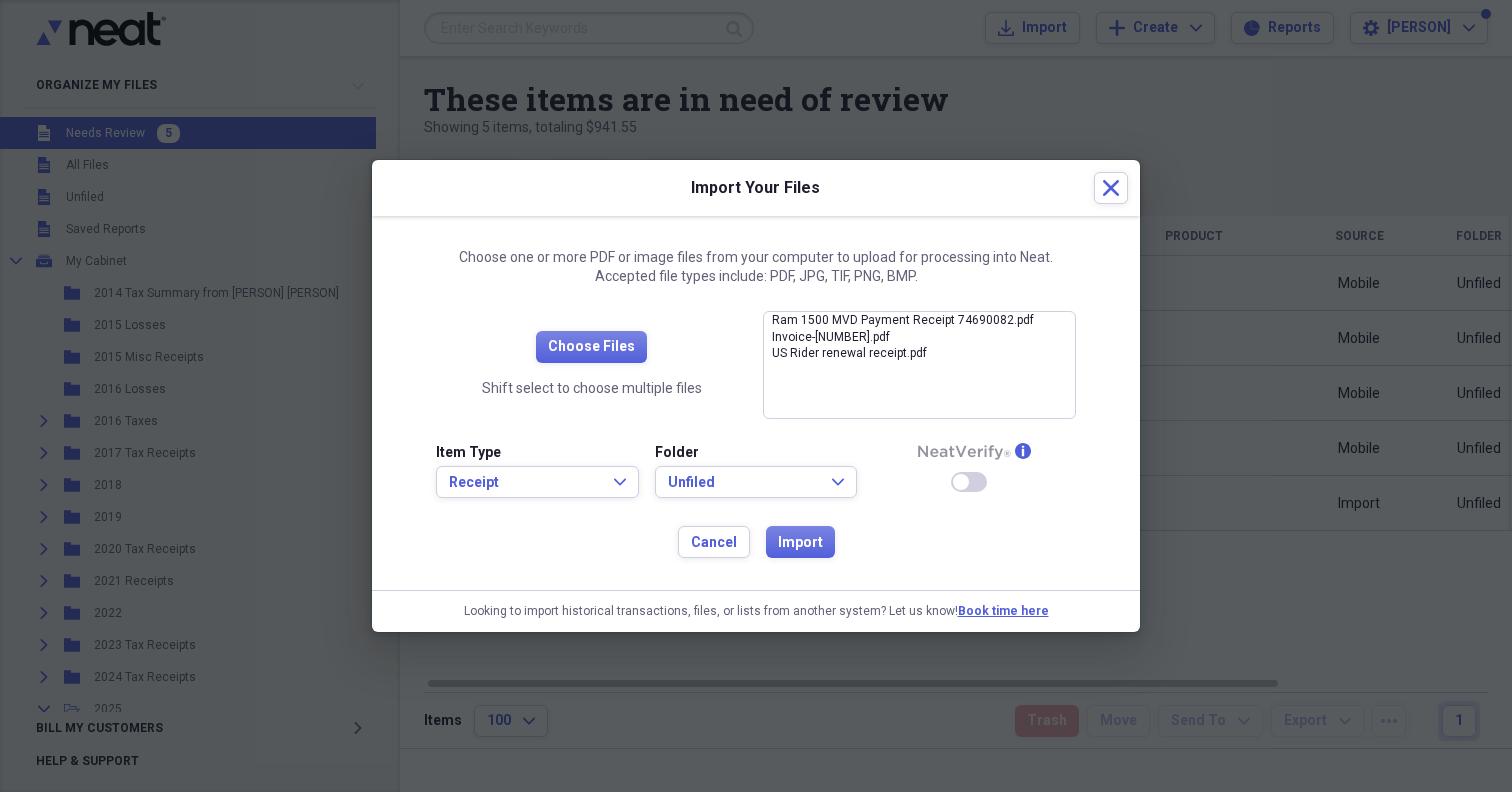 click at bounding box center [961, 482] 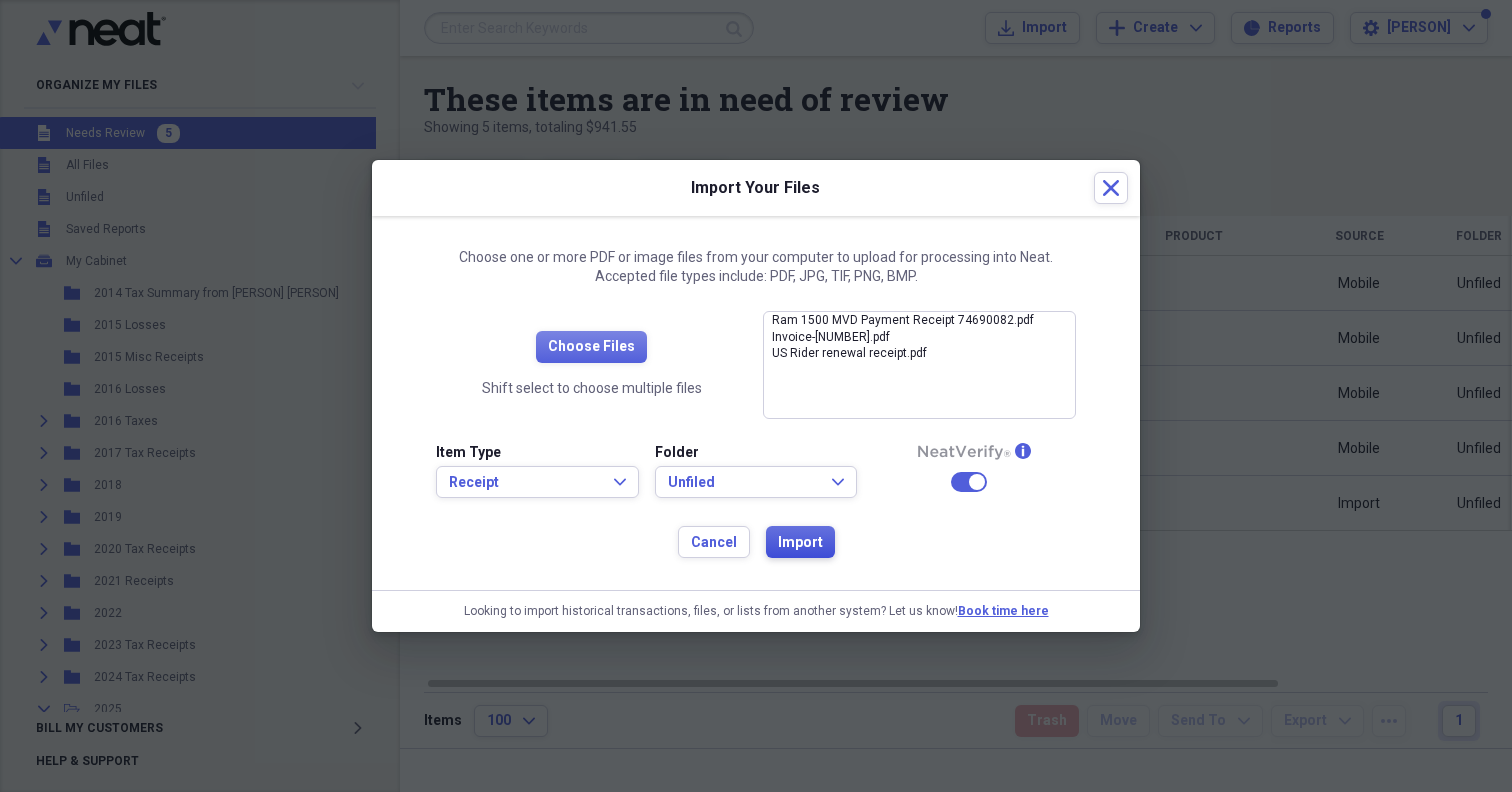 click on "Import" at bounding box center [800, 542] 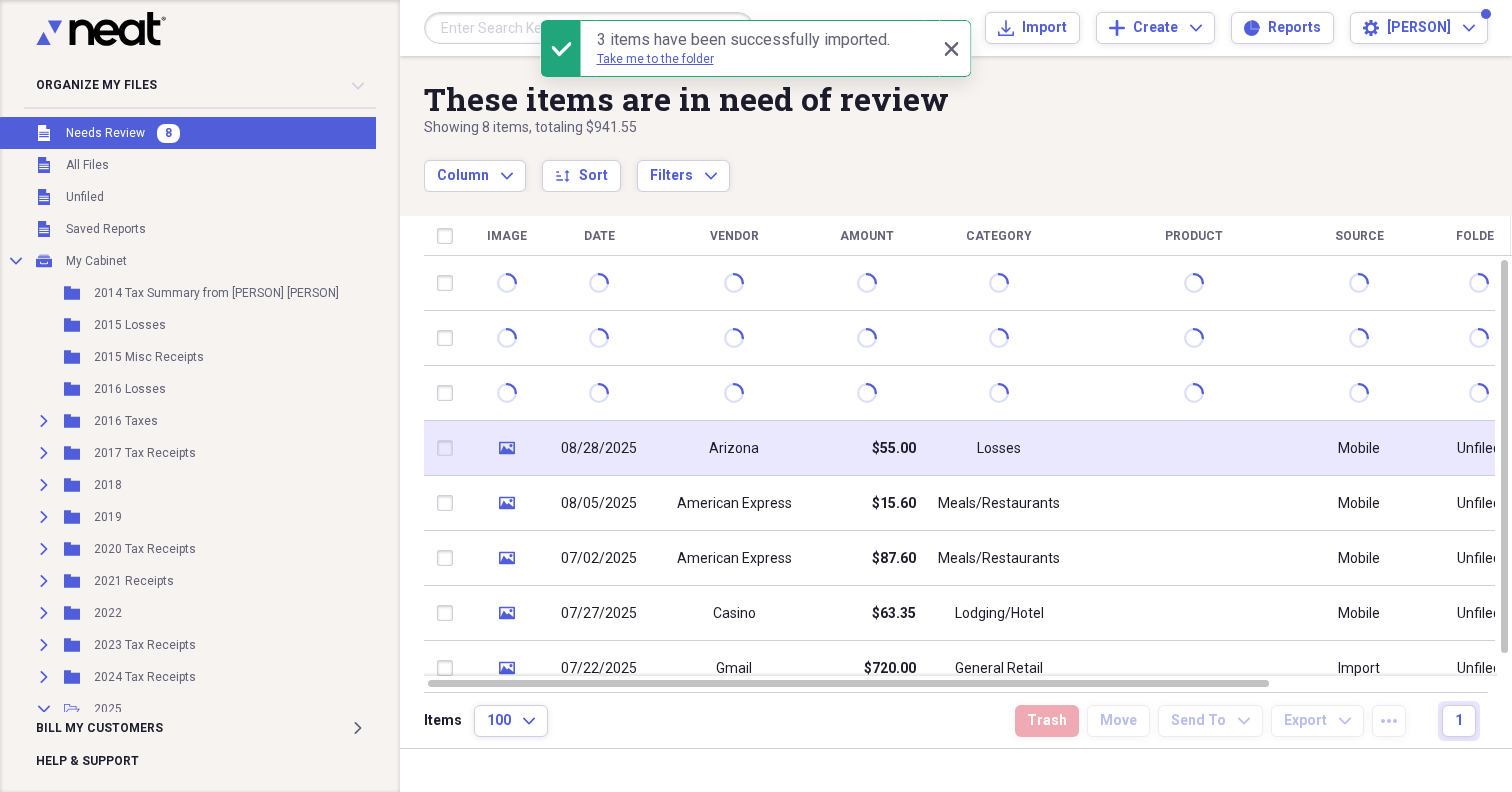 click on "$55.00" at bounding box center (866, 448) 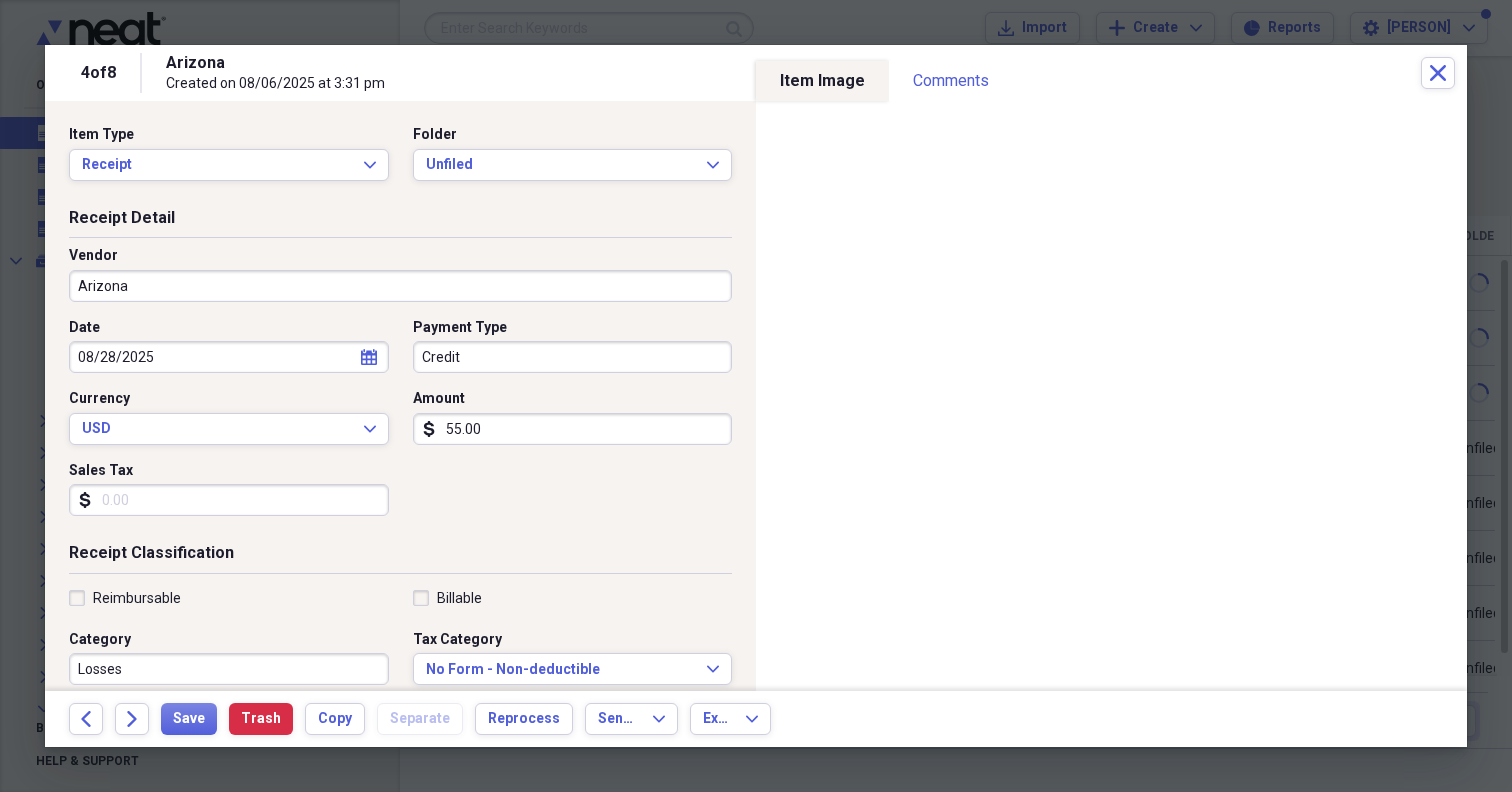click on "Arizona" at bounding box center (400, 286) 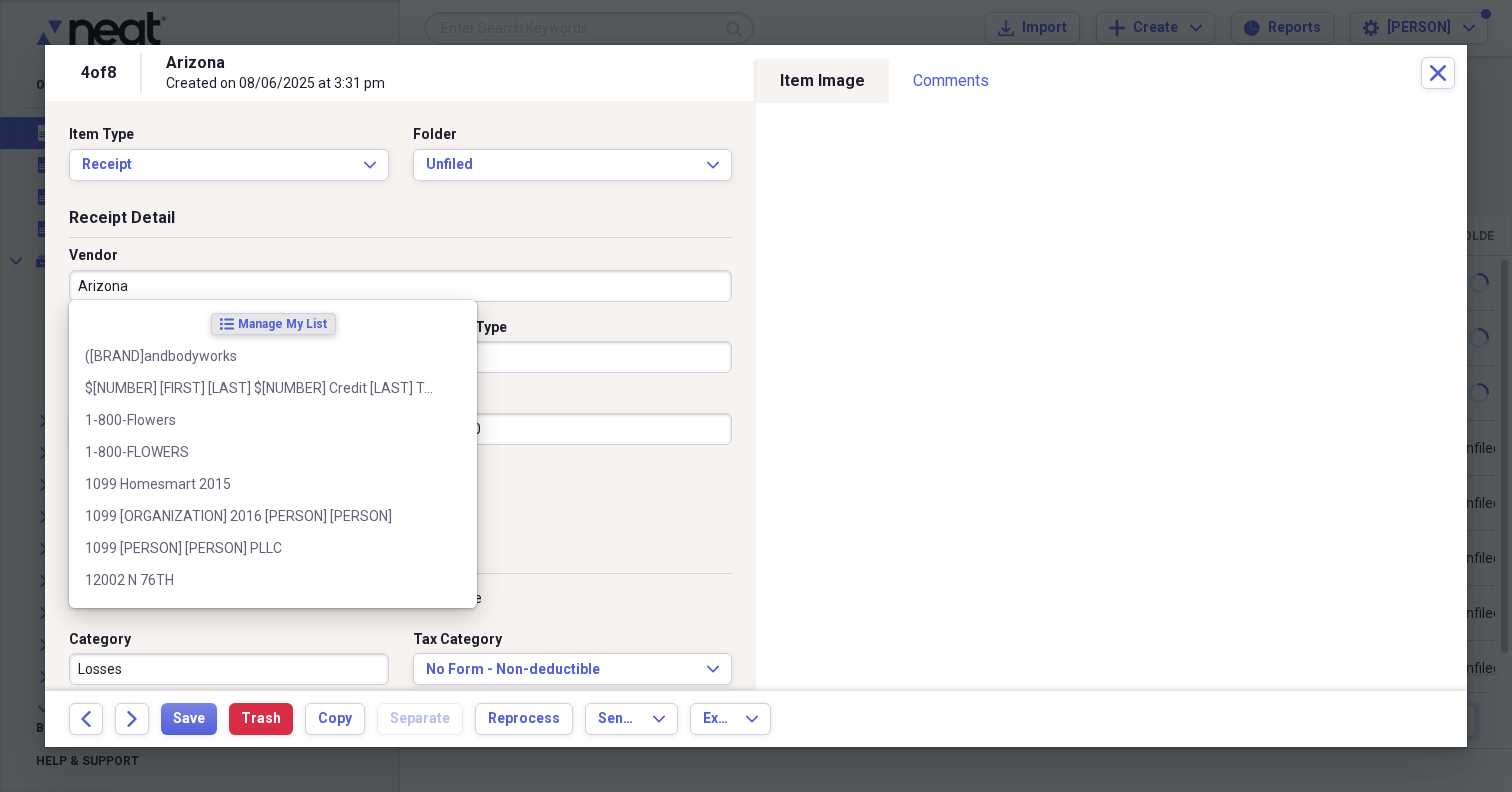 click on "Arizona" at bounding box center (400, 286) 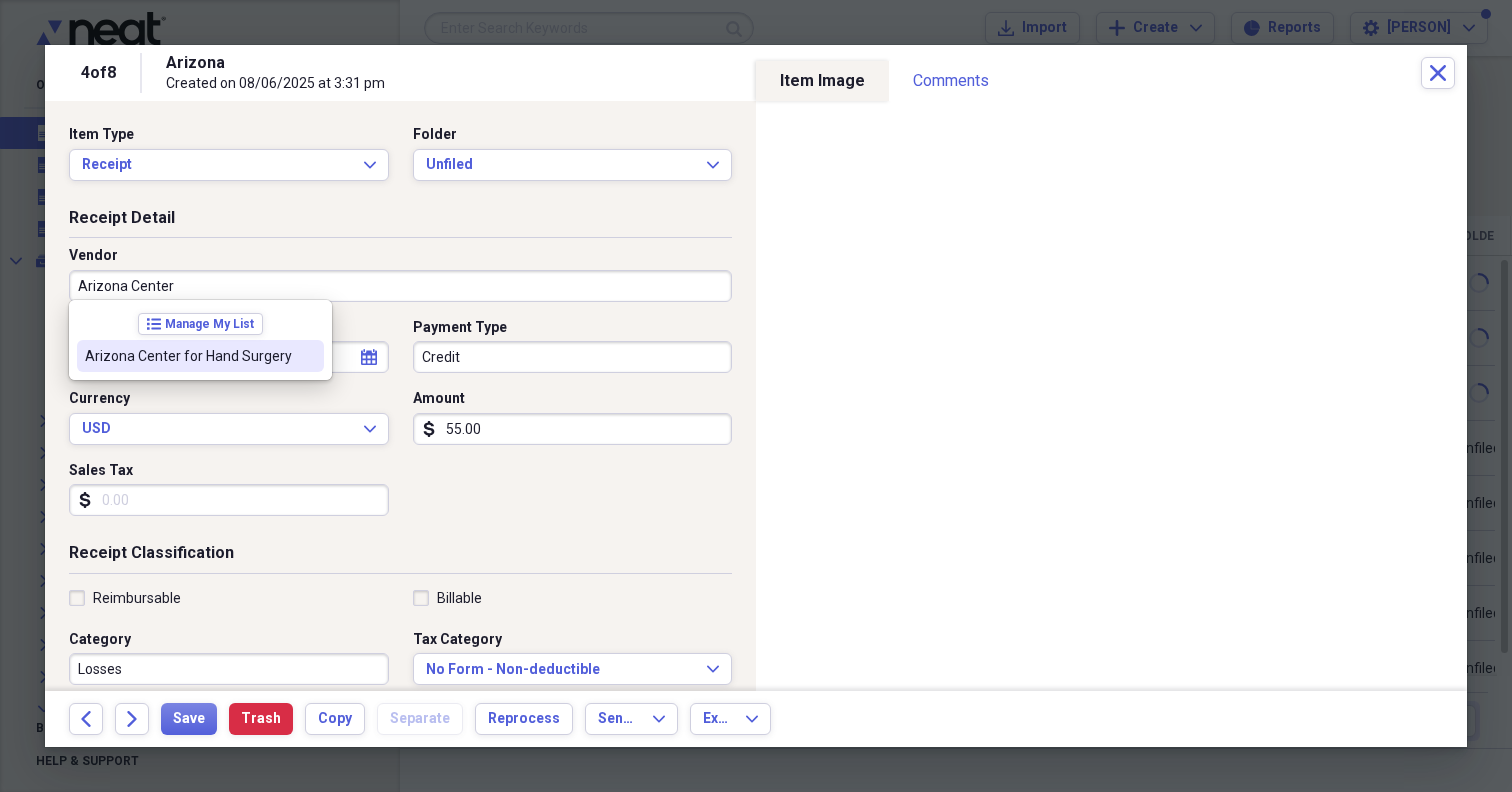 click on "Arizona Center for Hand Surgery" at bounding box center (200, 356) 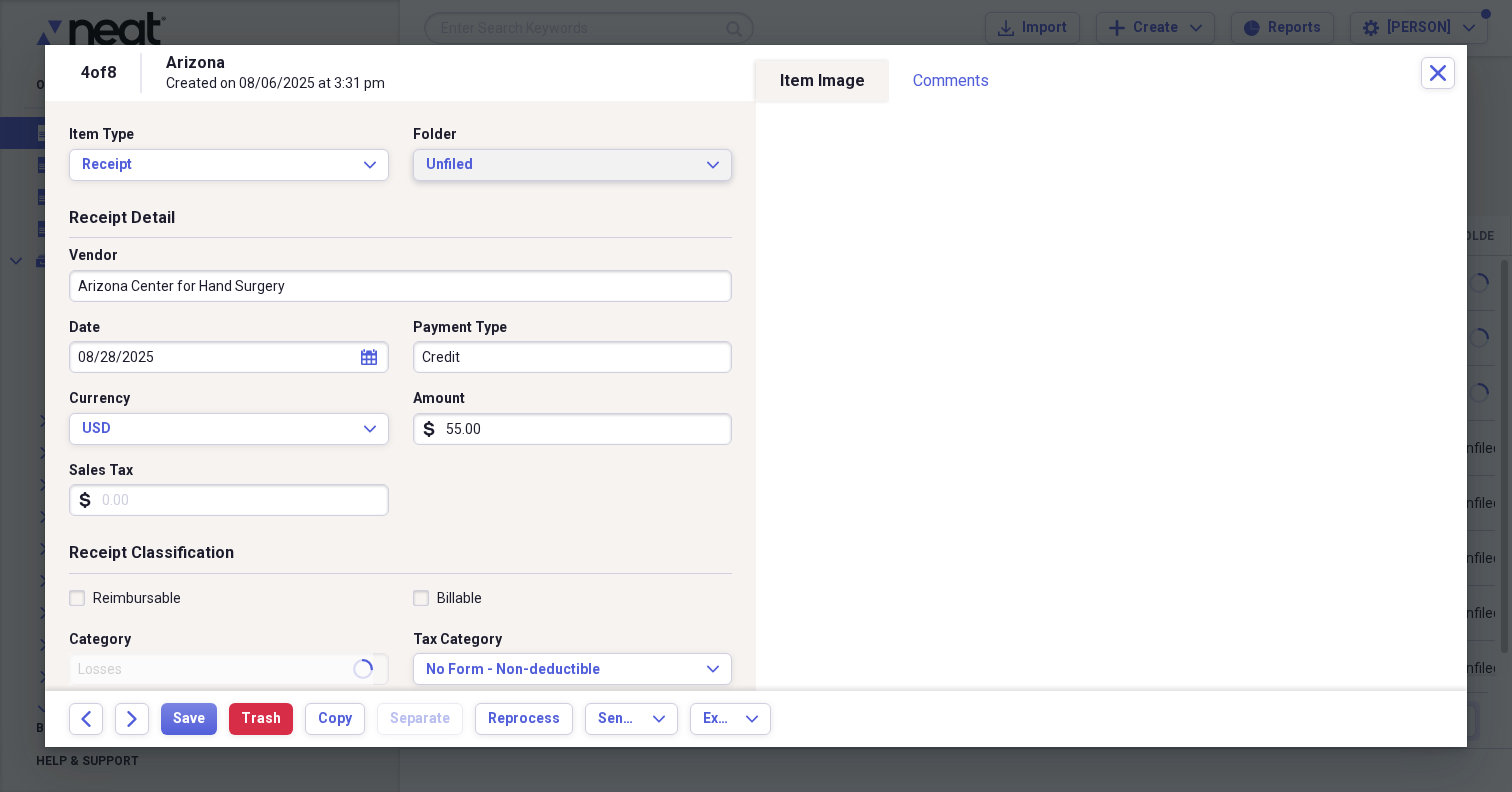 type on "General Retail" 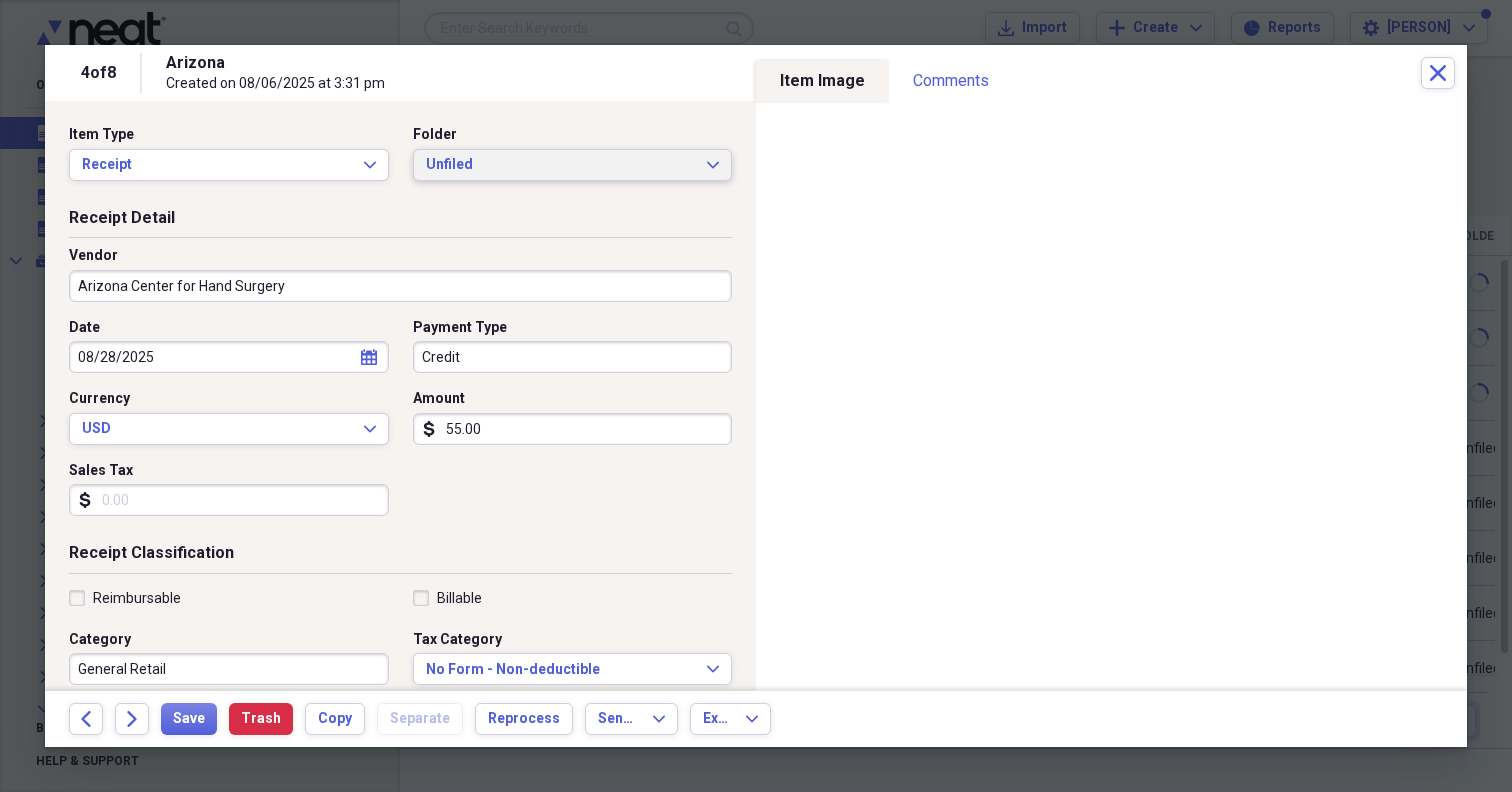 click on "Unfiled" at bounding box center (561, 165) 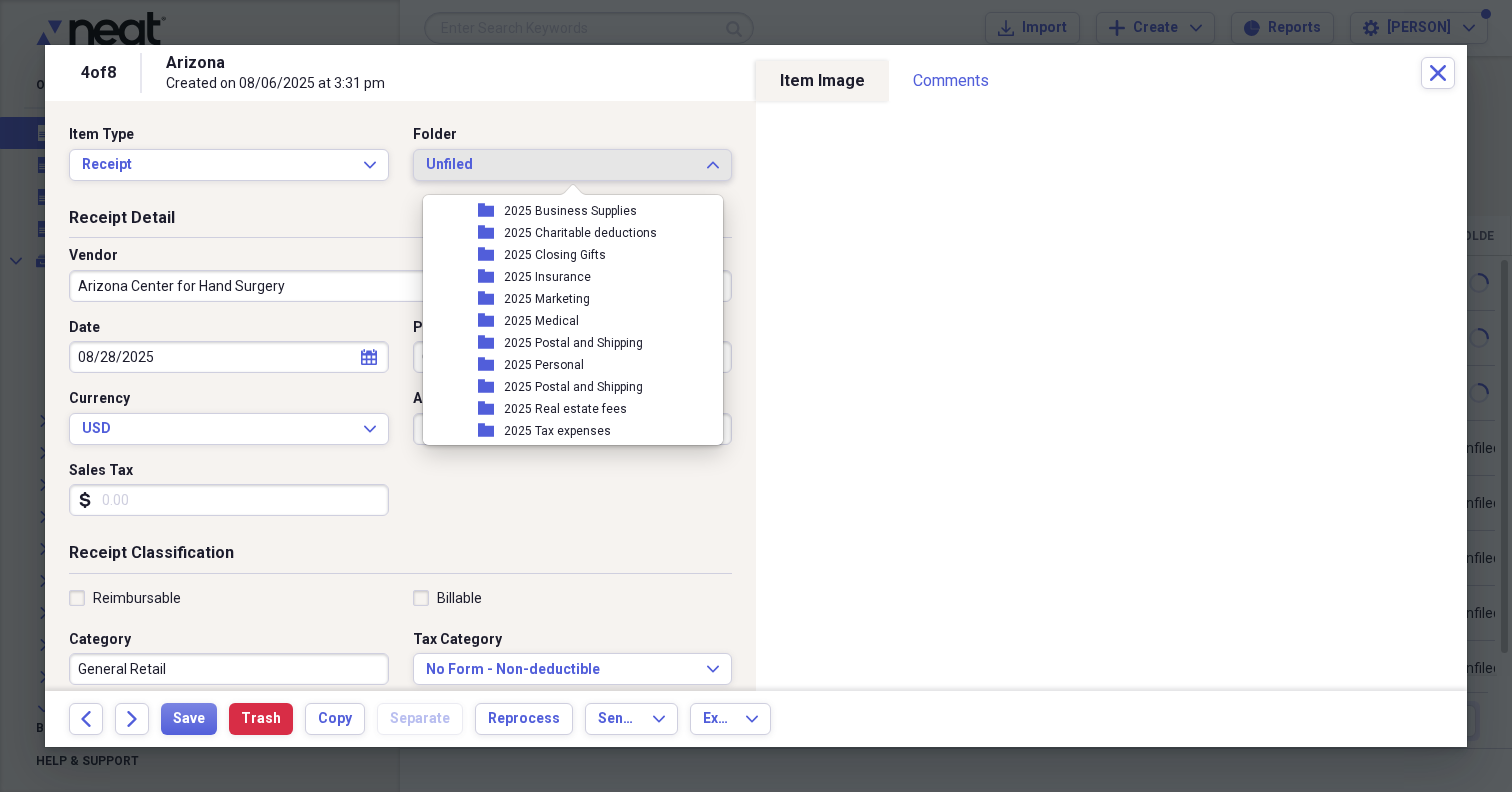 scroll, scrollTop: 444, scrollLeft: 0, axis: vertical 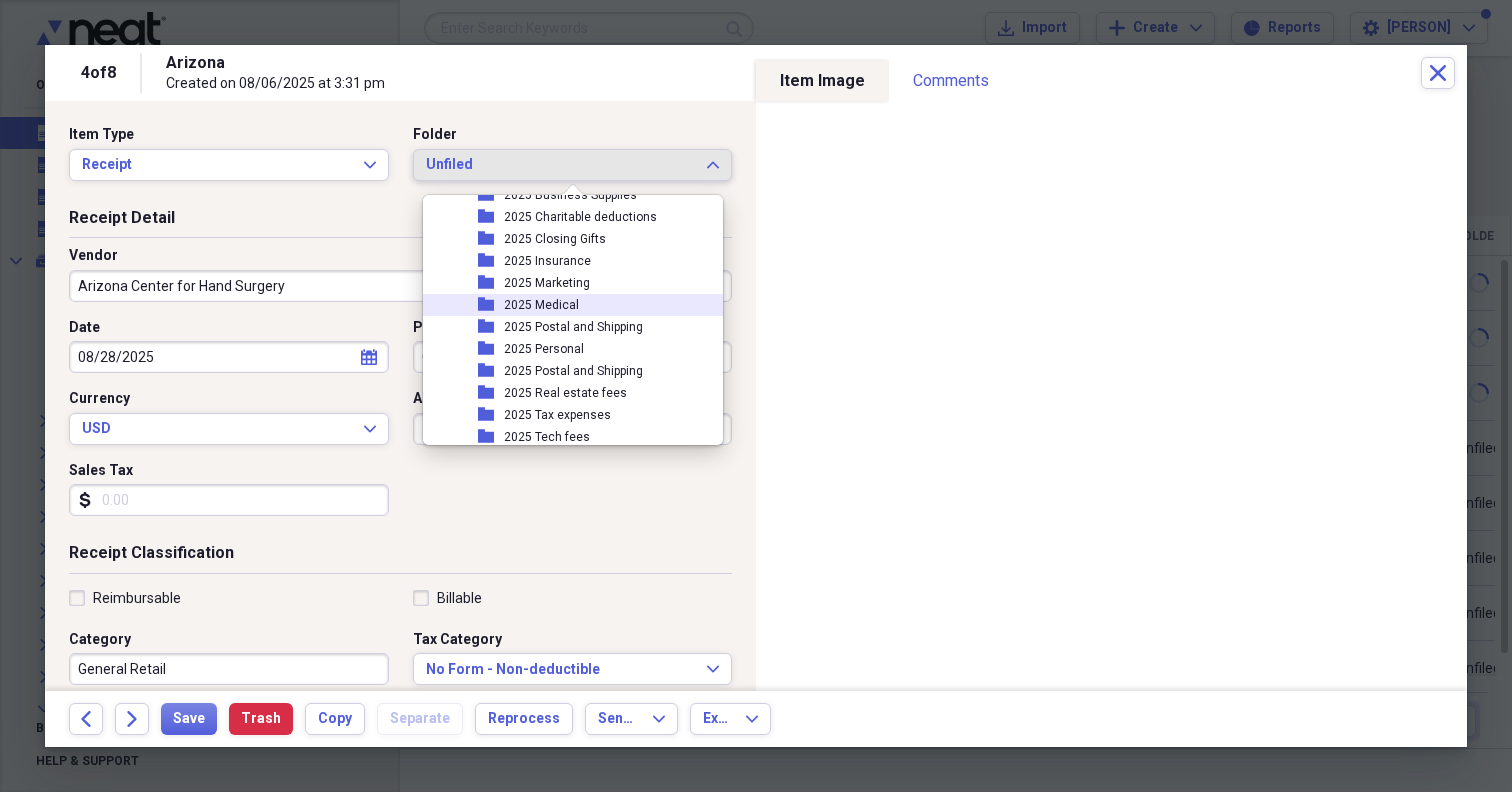 click on "2025 Medical" at bounding box center (541, 305) 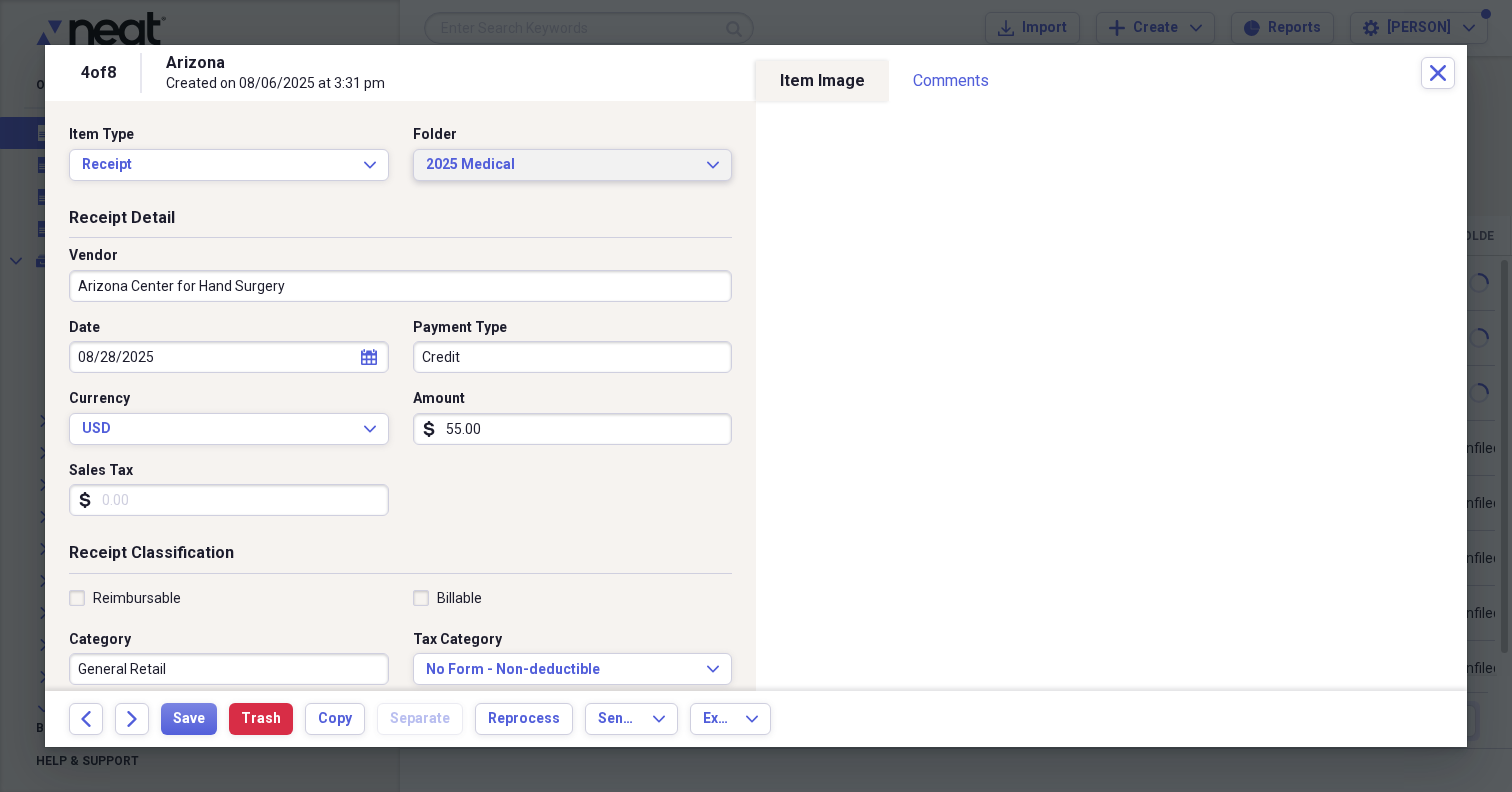 scroll, scrollTop: 0, scrollLeft: 0, axis: both 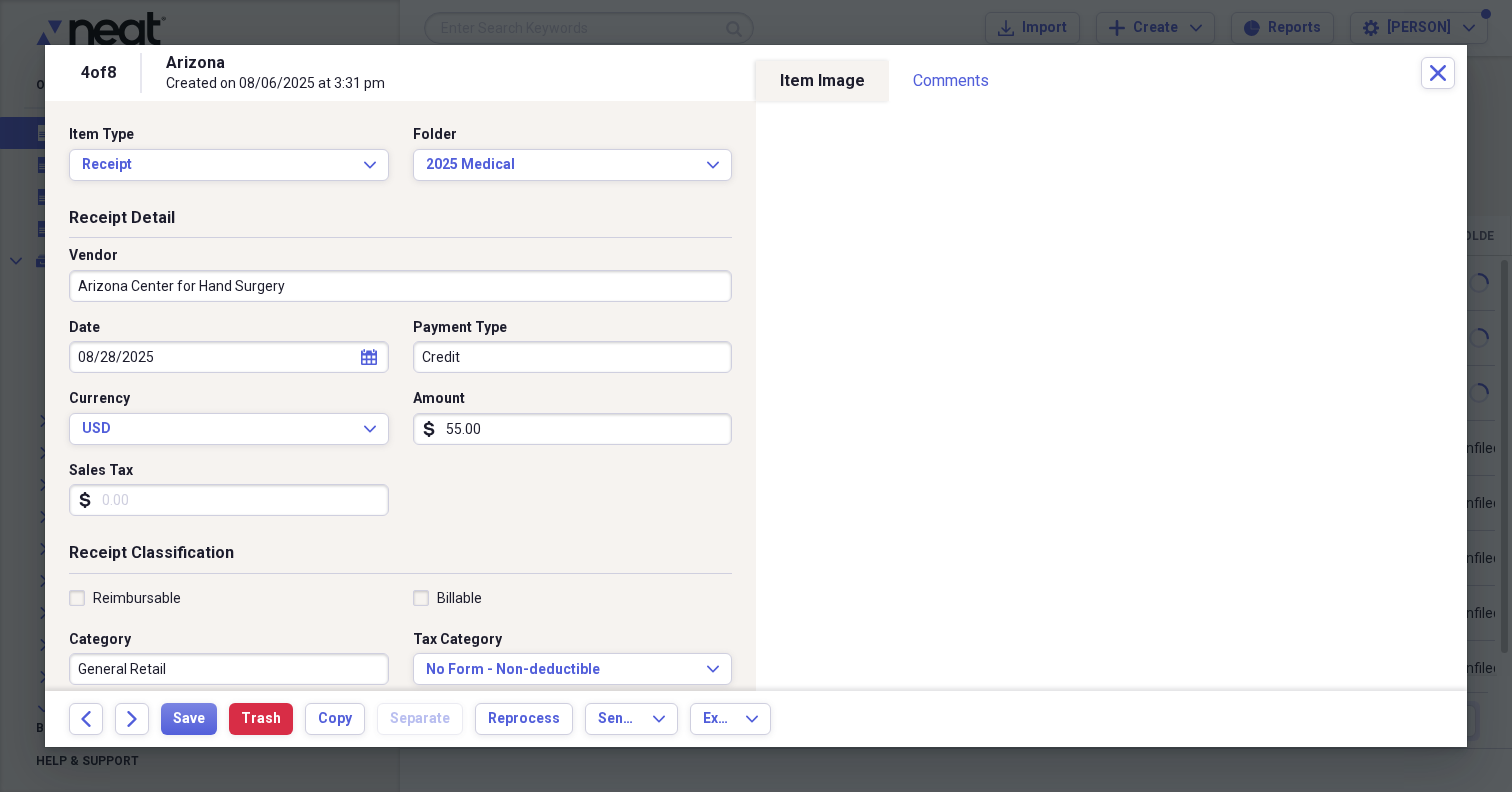 click on "08/28/2025" at bounding box center (229, 357) 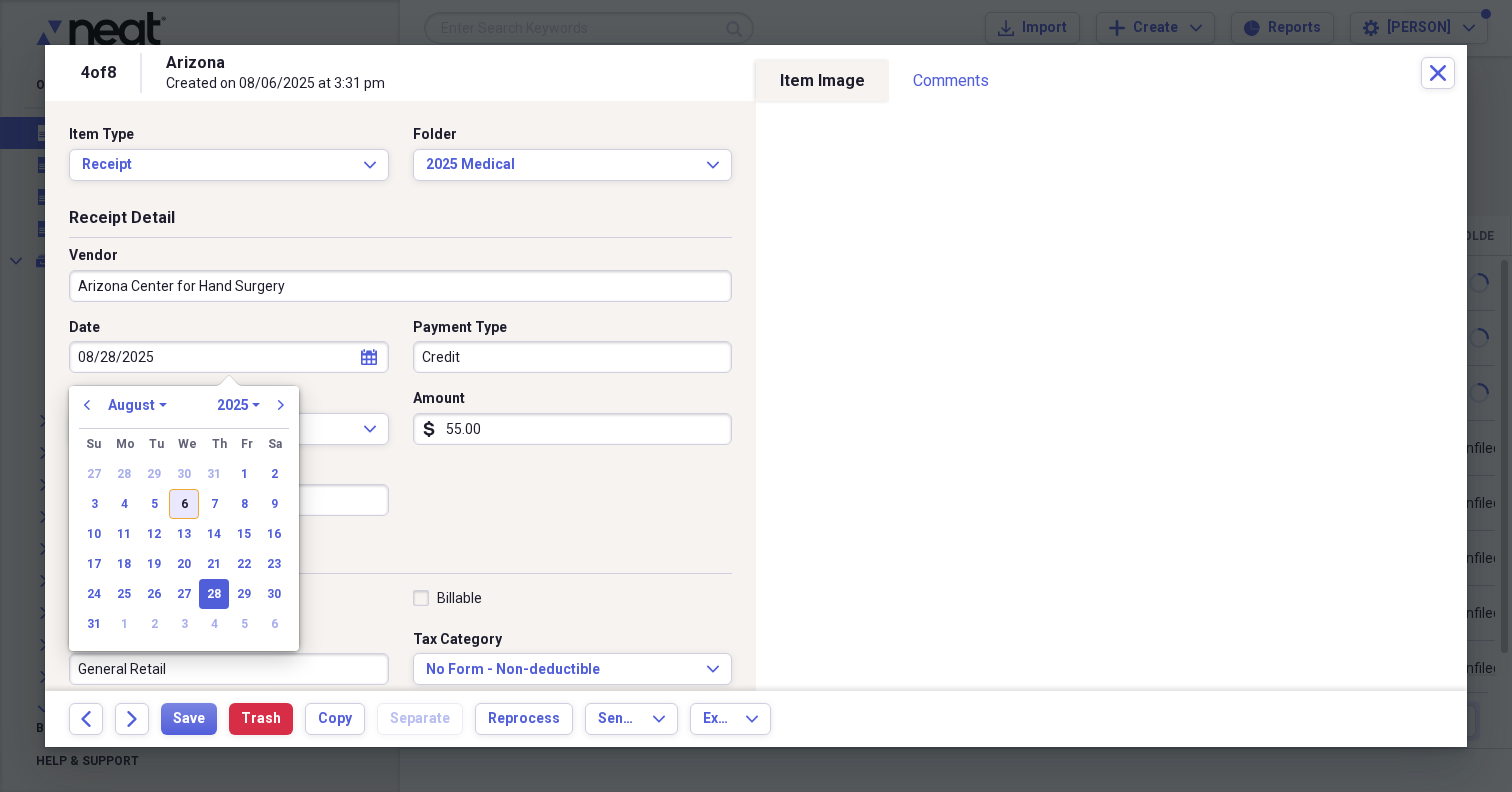 click on "6" at bounding box center (184, 504) 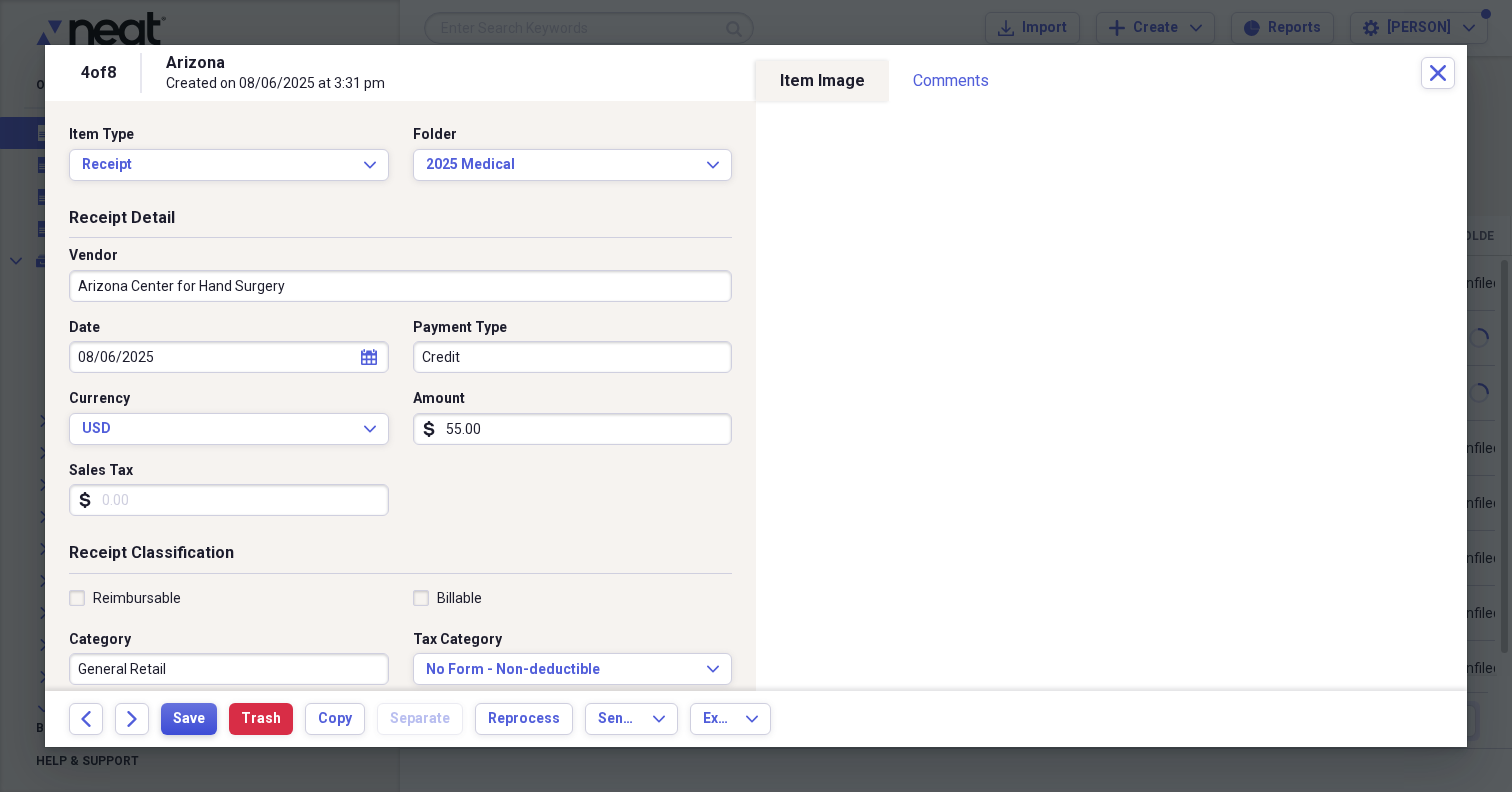 click on "Save" at bounding box center [189, 719] 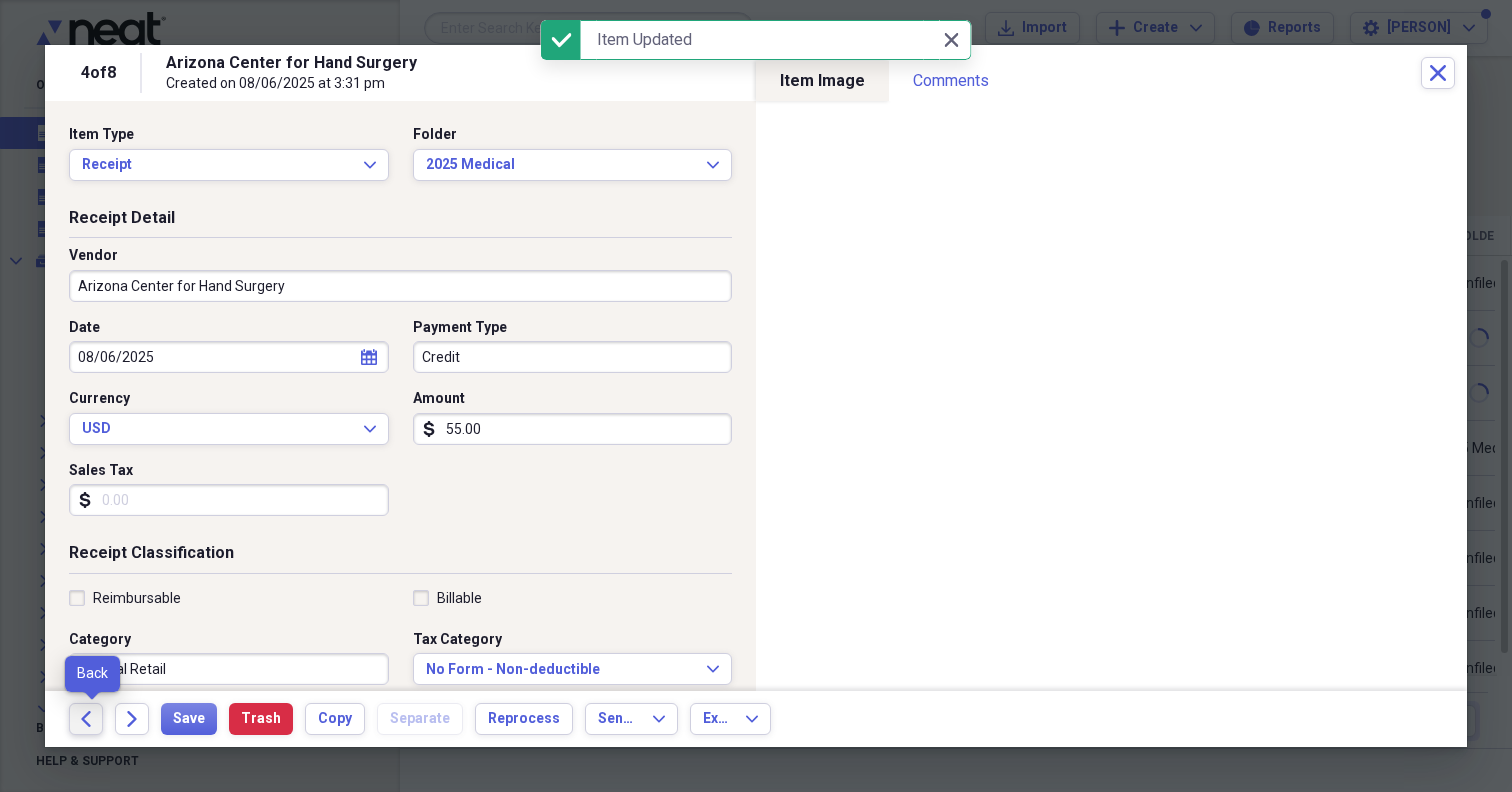 click 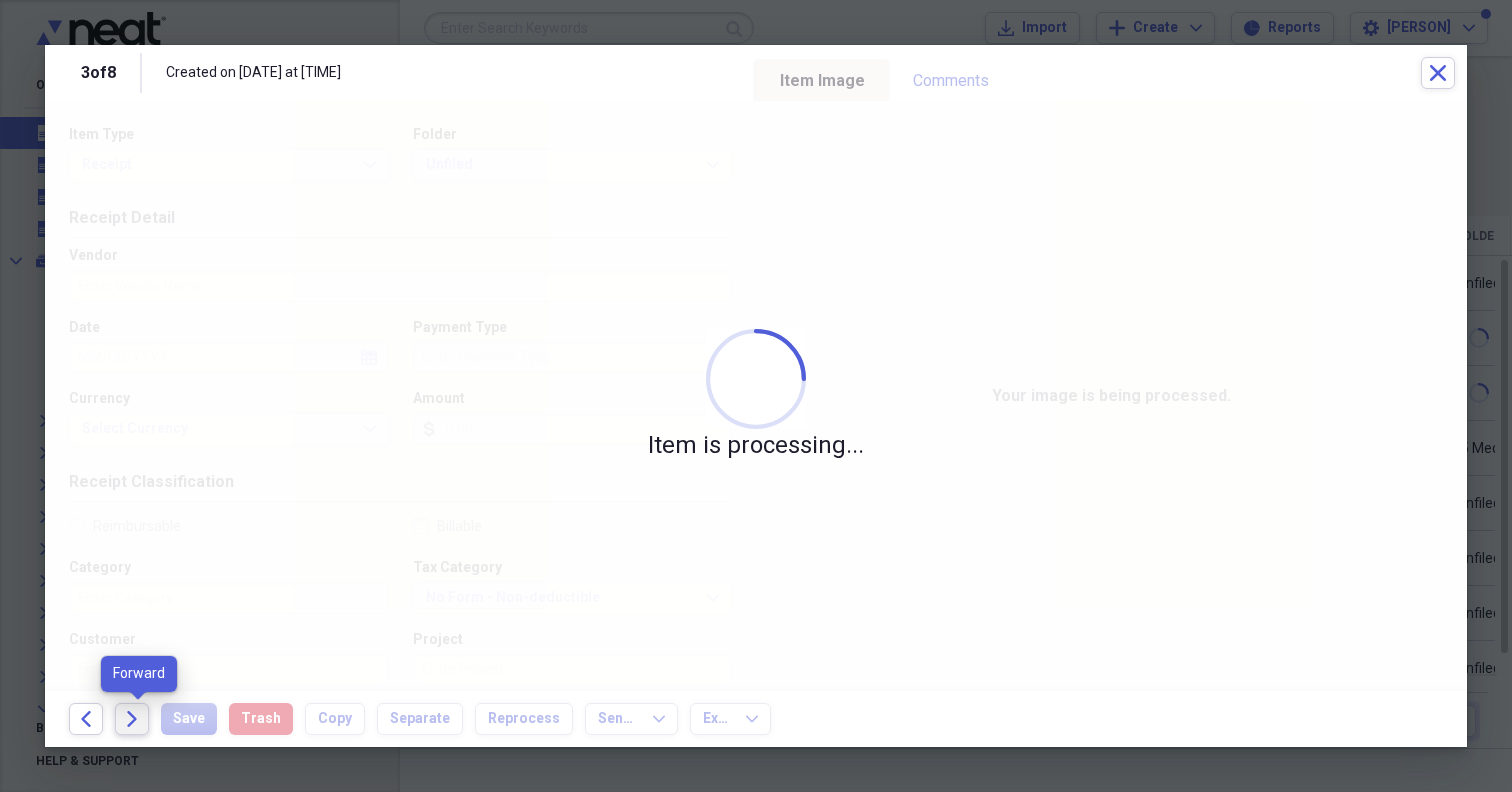click on "Forward" 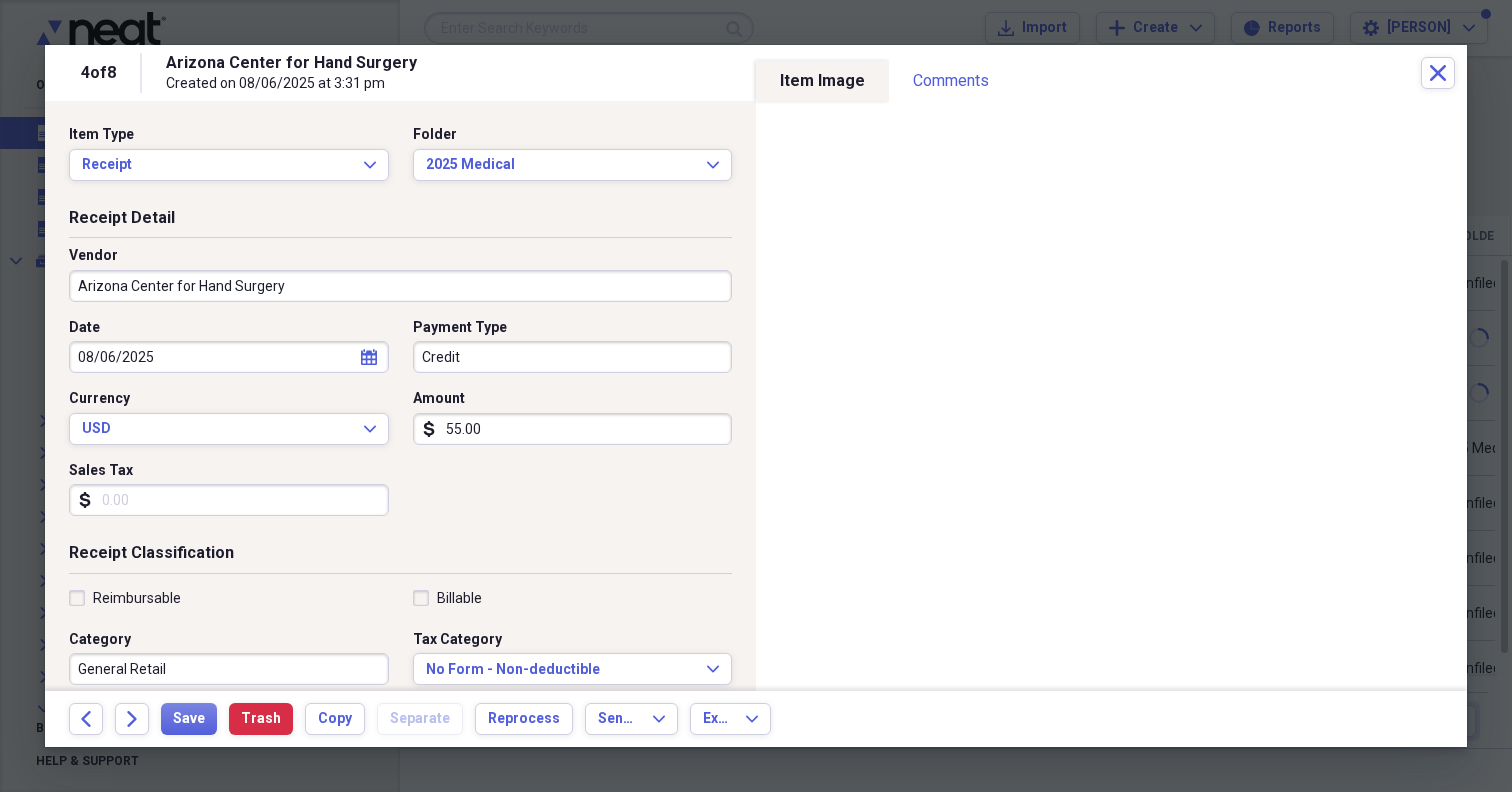 click on "Forward" 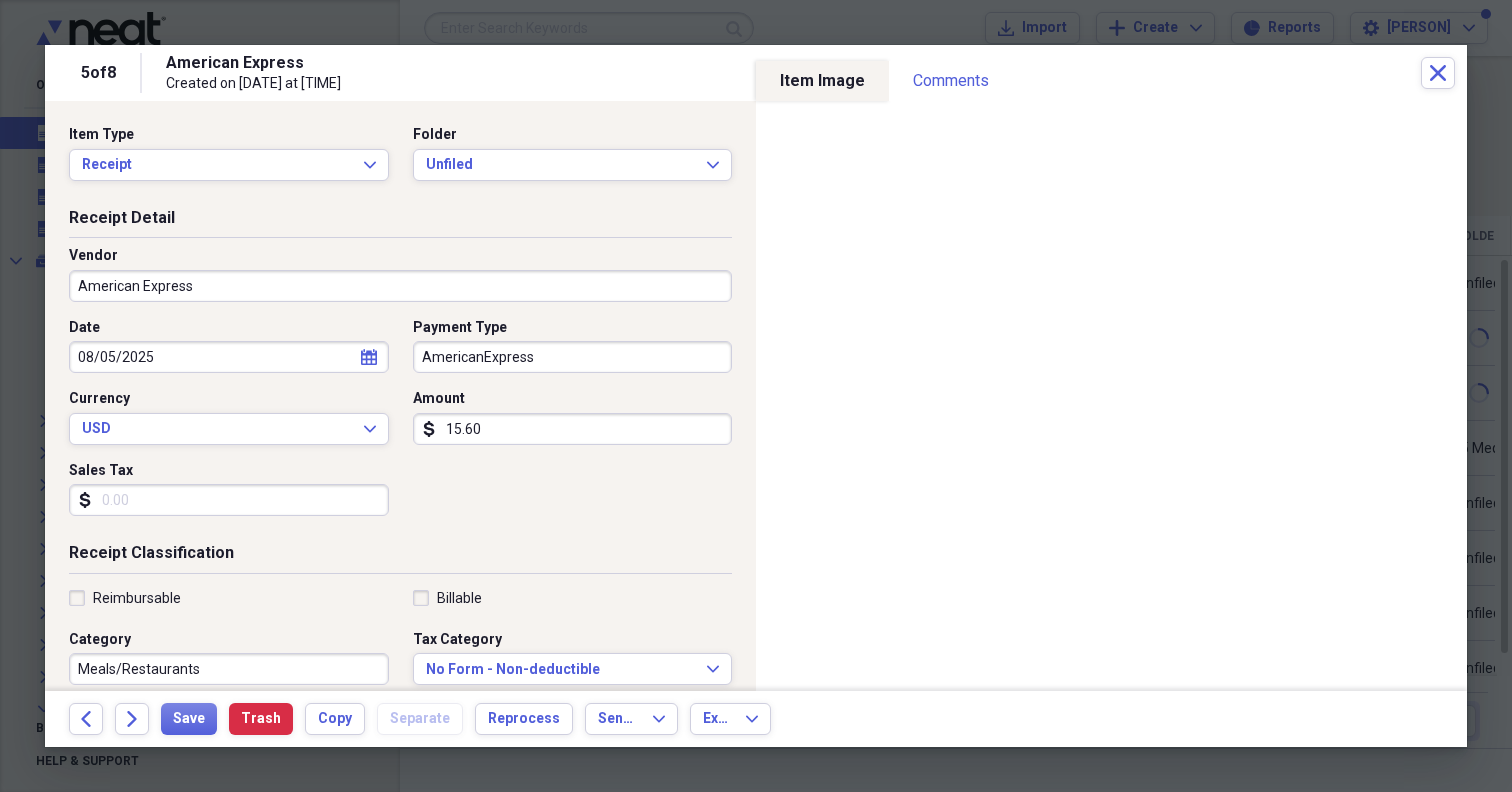 click on "American Express" at bounding box center (400, 286) 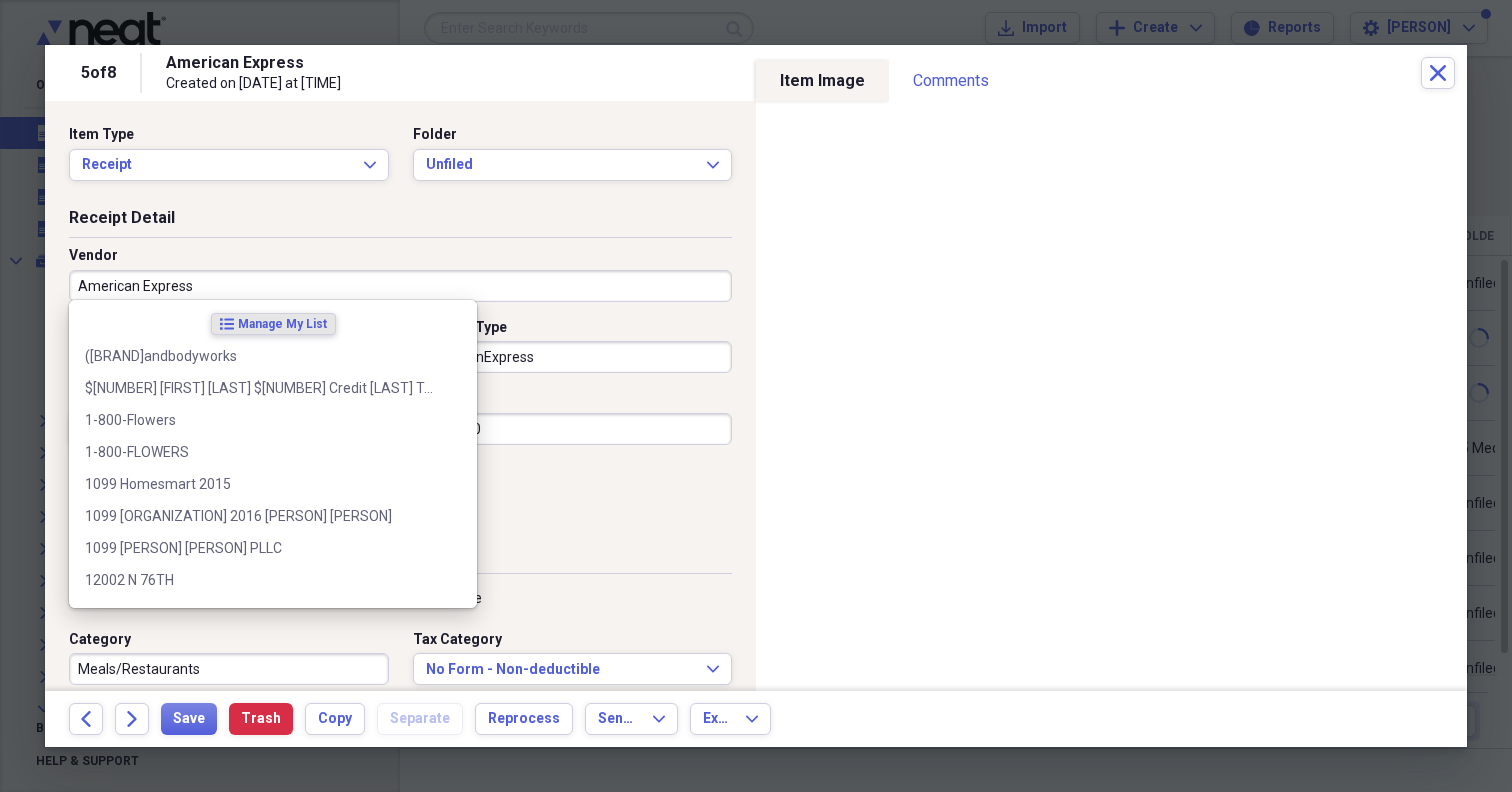 click on "American Express" at bounding box center [400, 286] 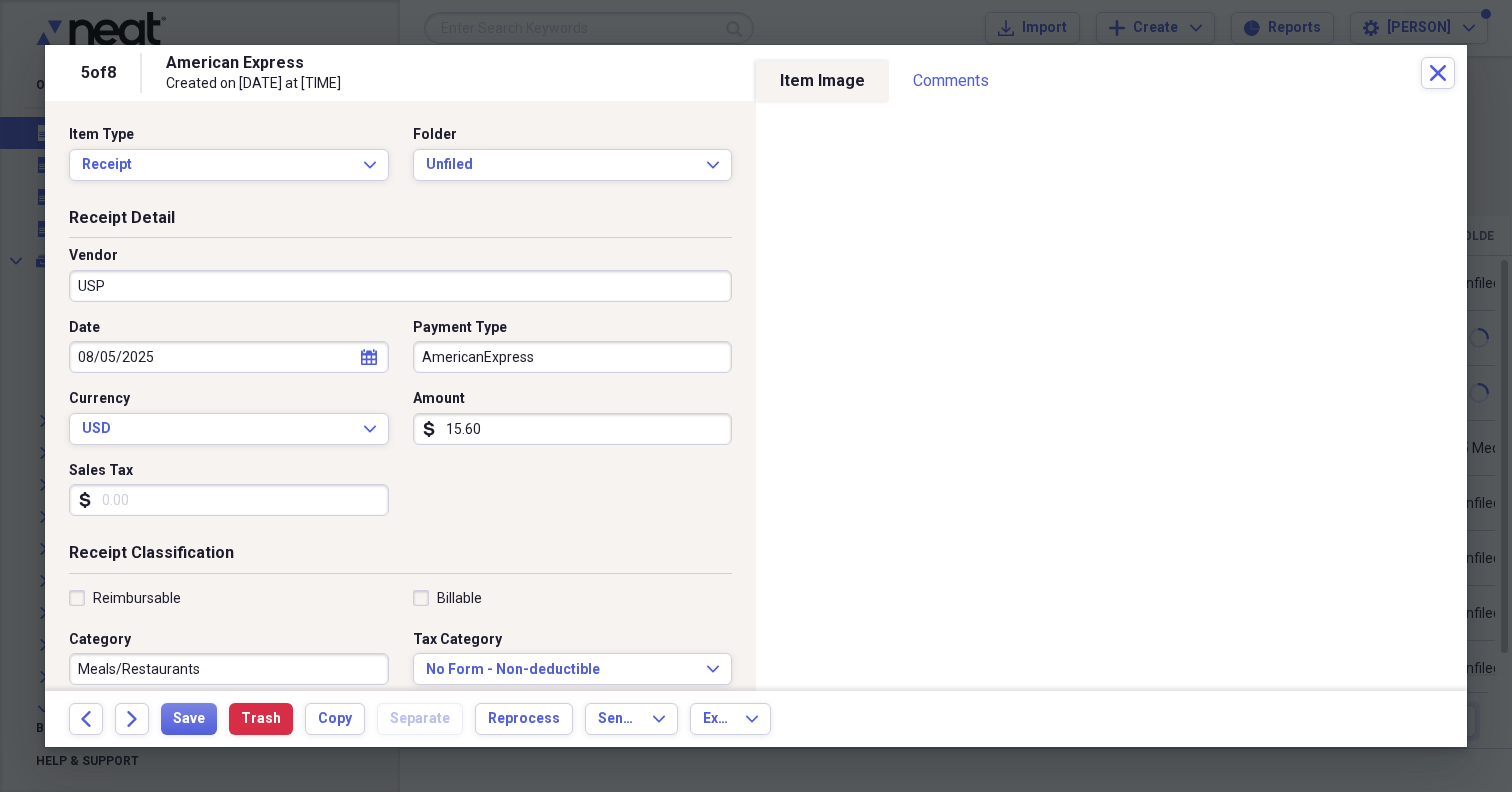 type on "USPS" 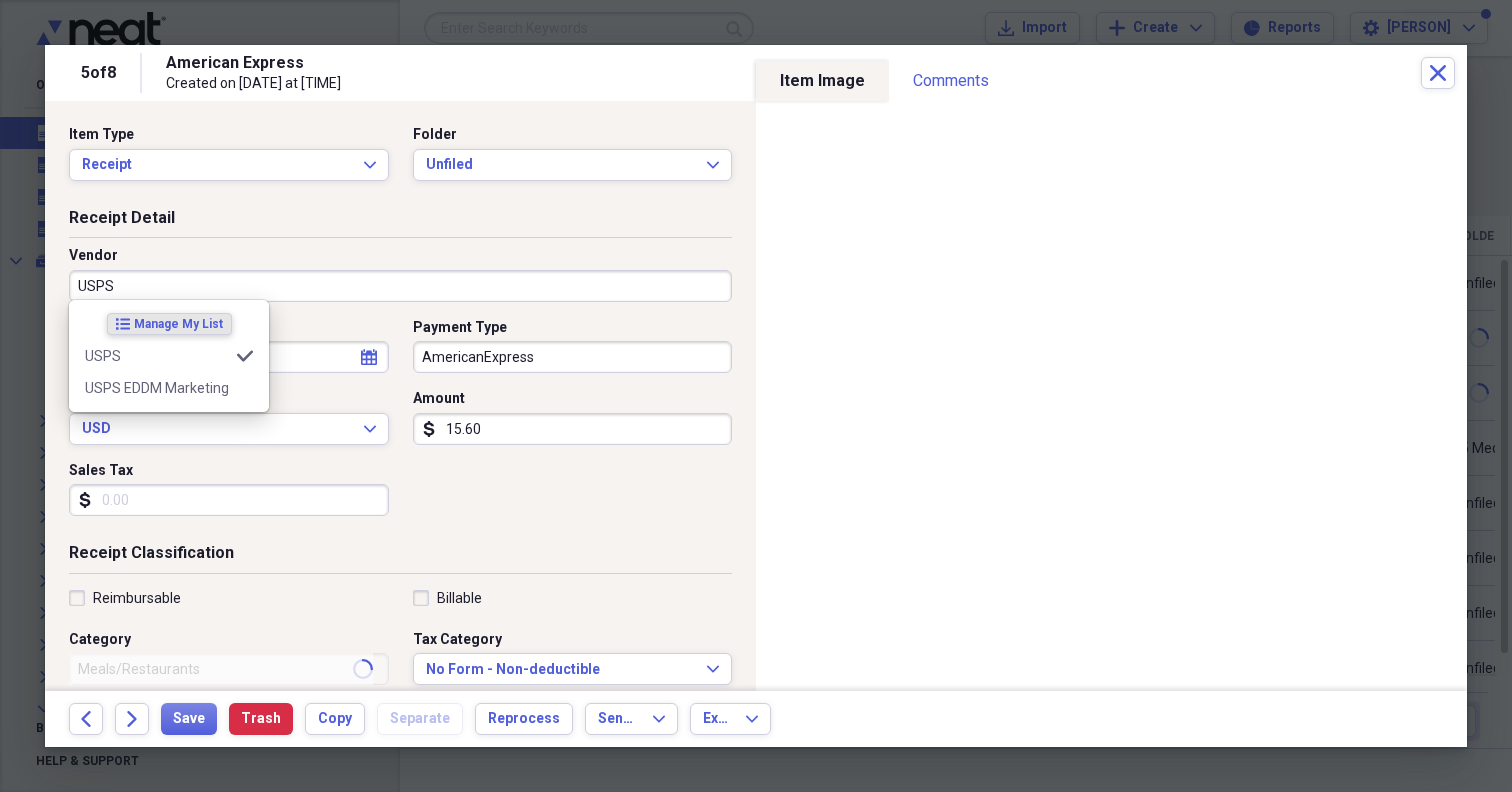 type on "Postal/Shipping" 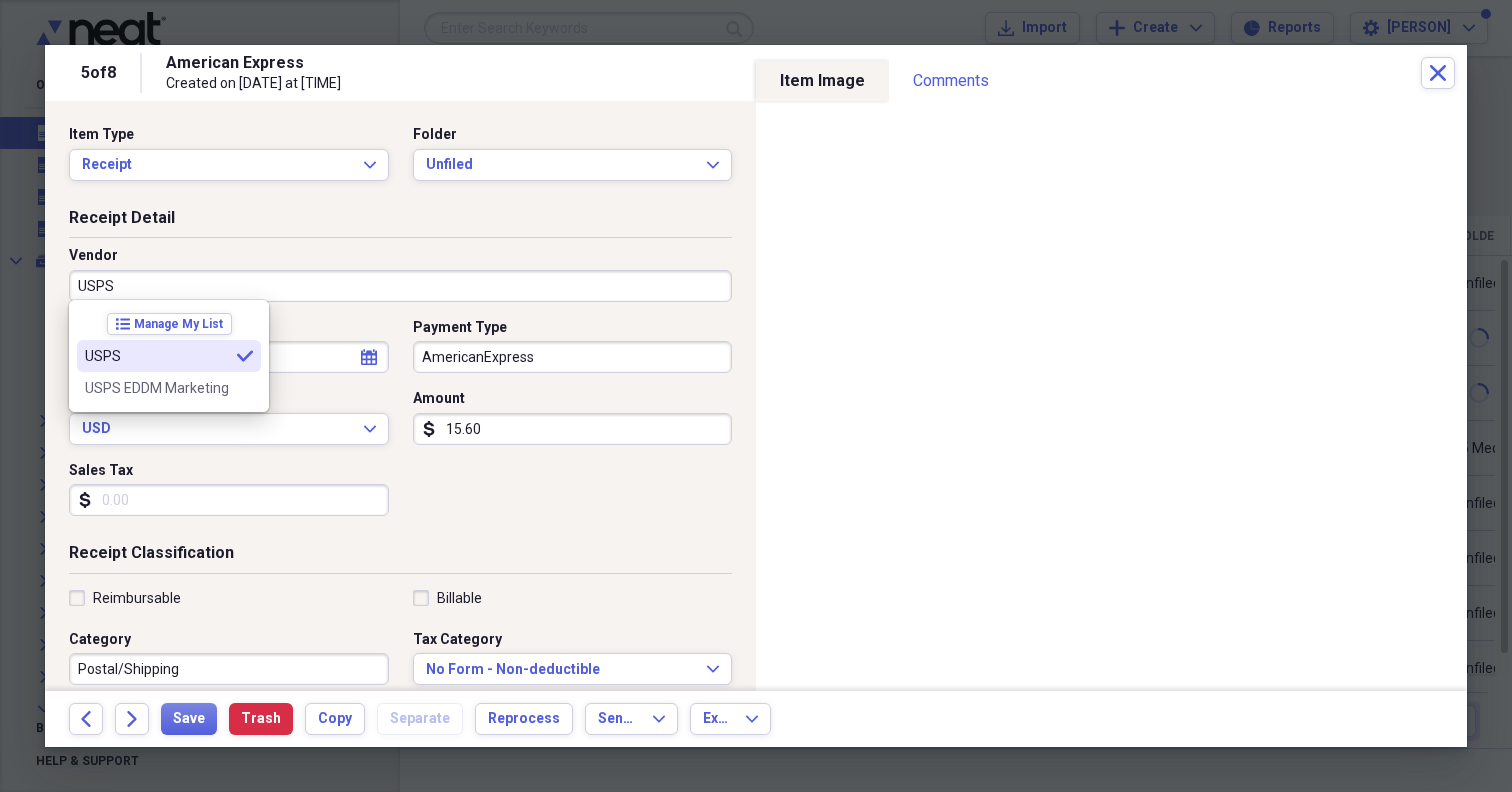 type on "USPS" 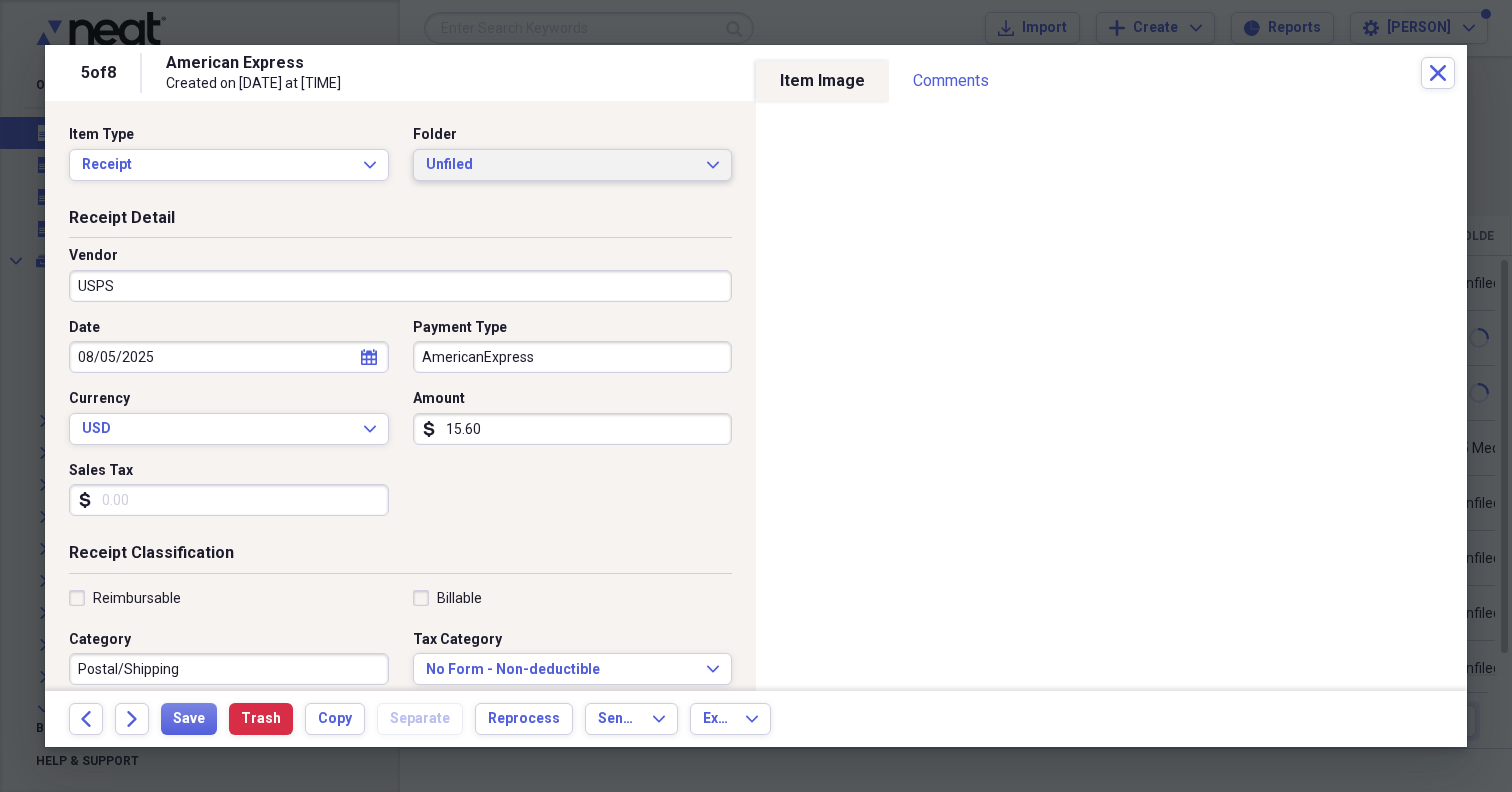 click on "Unfiled" at bounding box center (561, 165) 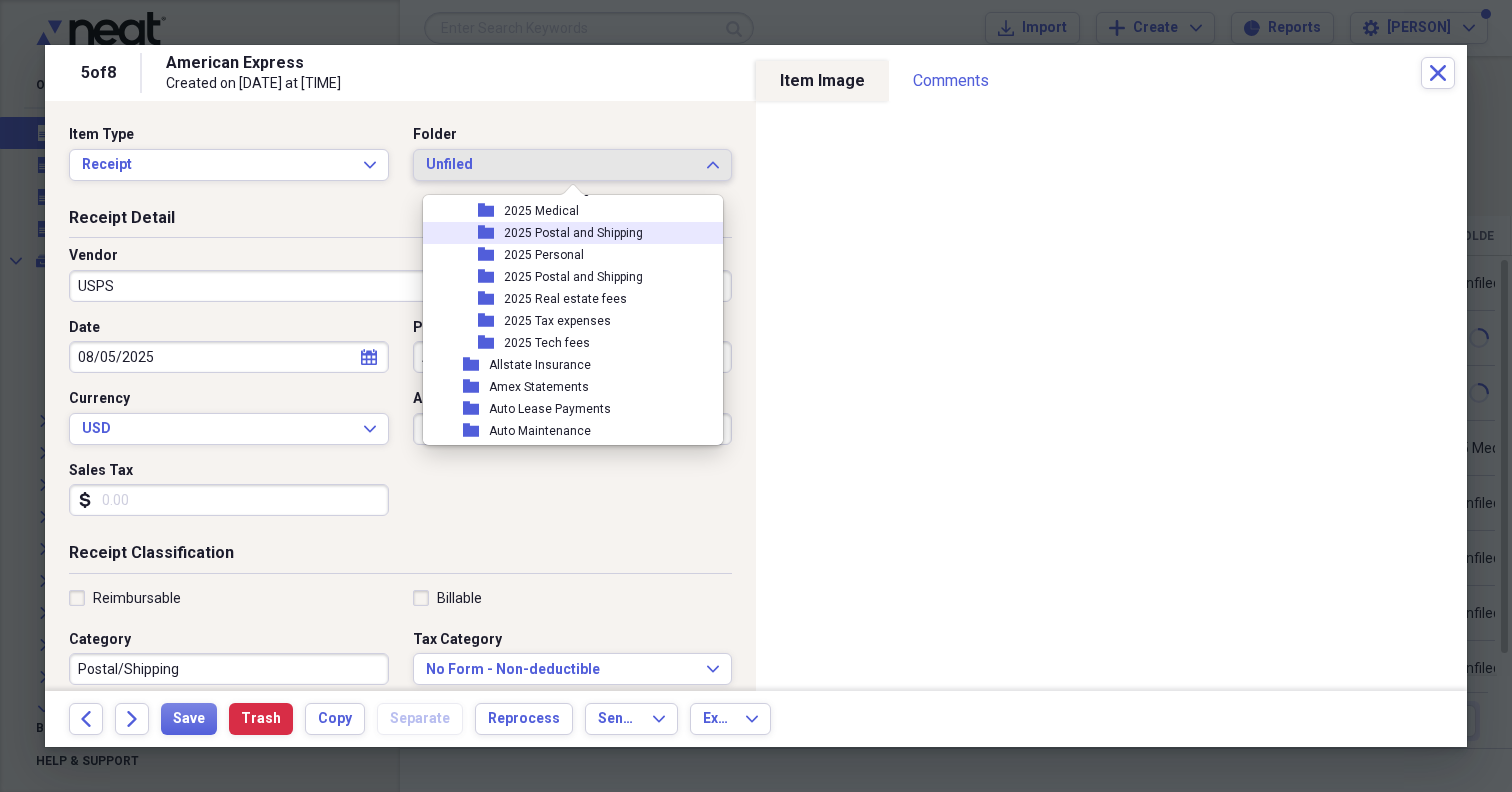 scroll, scrollTop: 540, scrollLeft: 0, axis: vertical 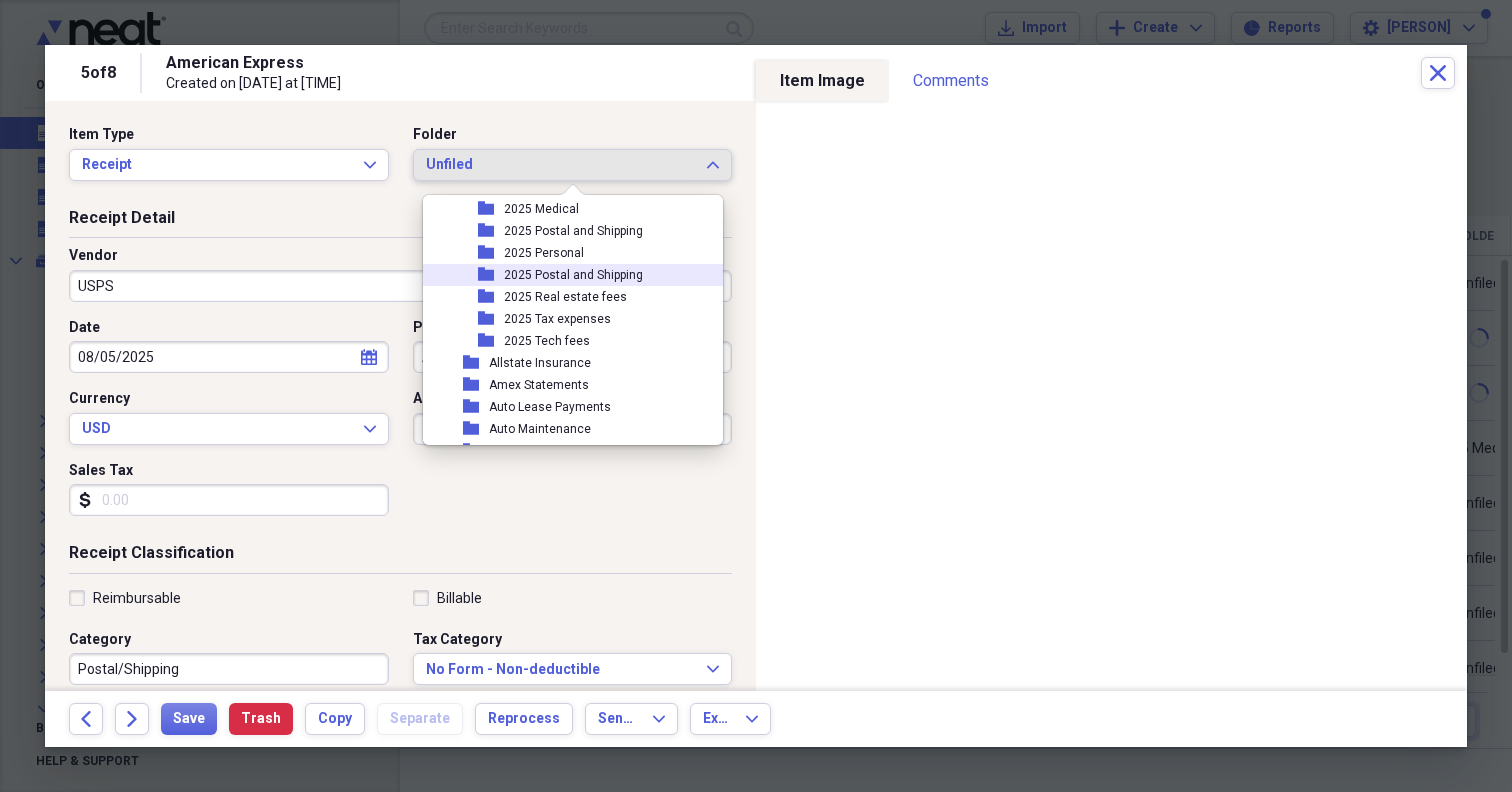 click on "2025 Postal and Shipping" at bounding box center [573, 275] 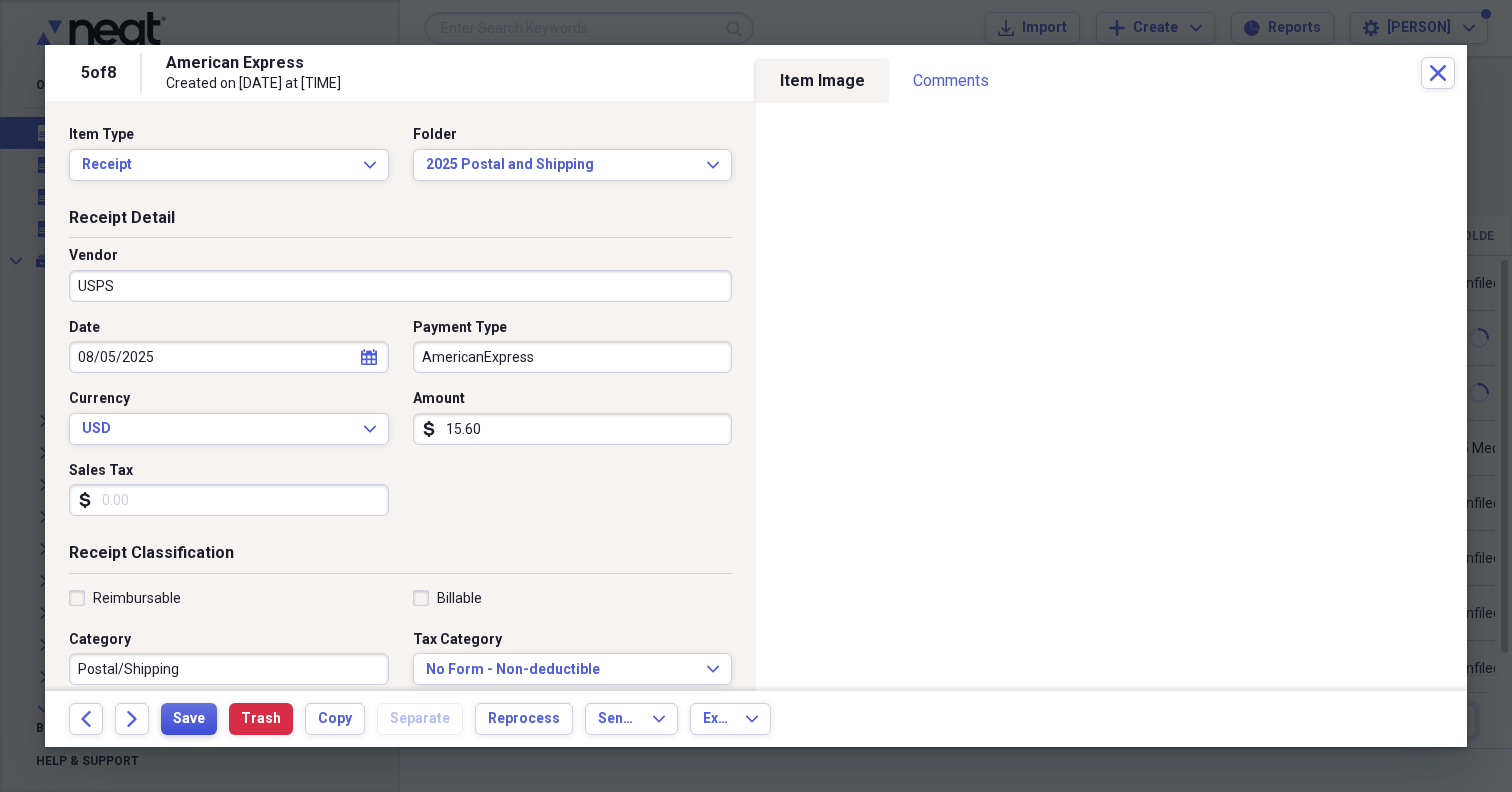 click on "Save" at bounding box center (189, 719) 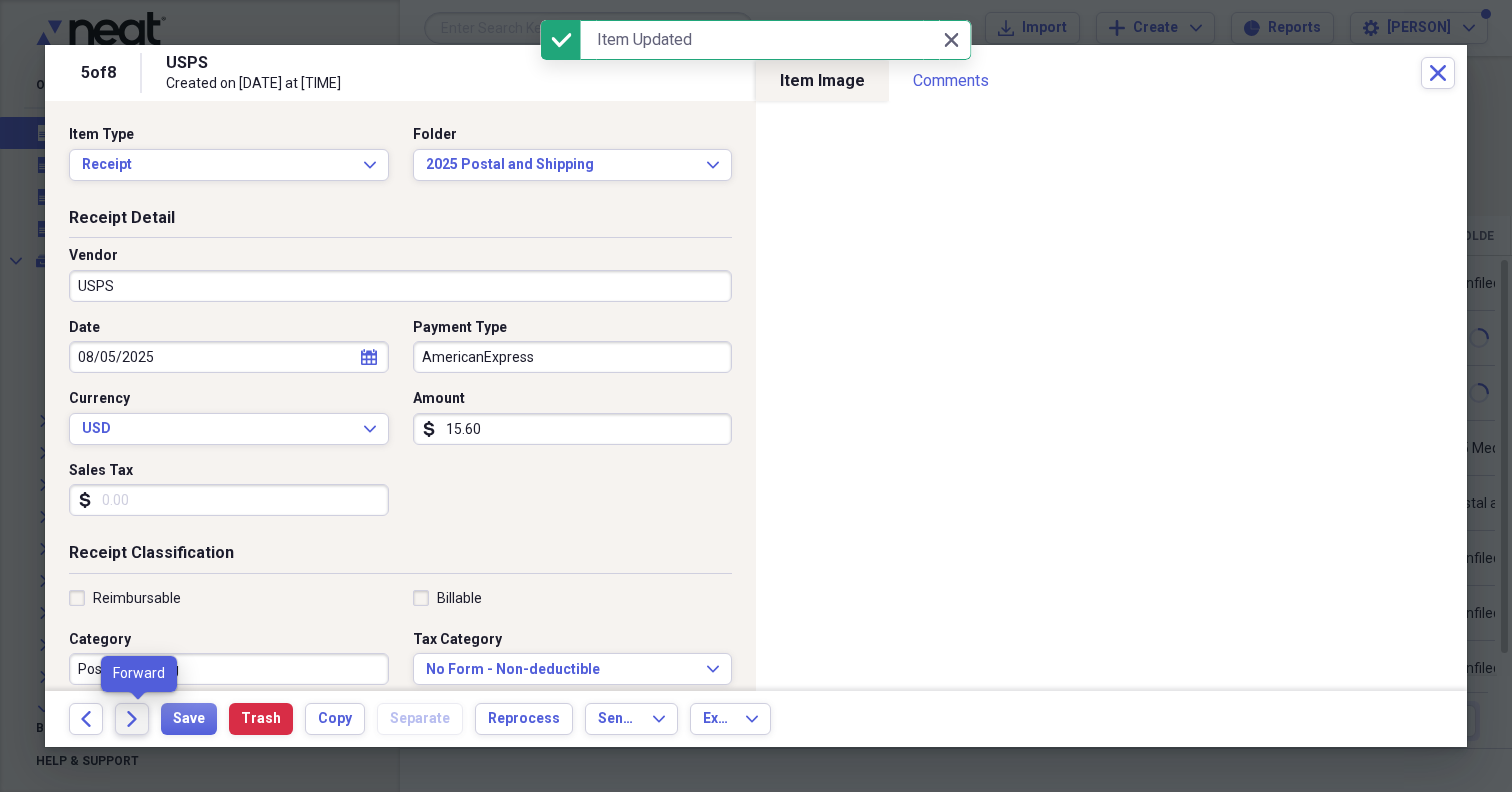 click on "Forward" 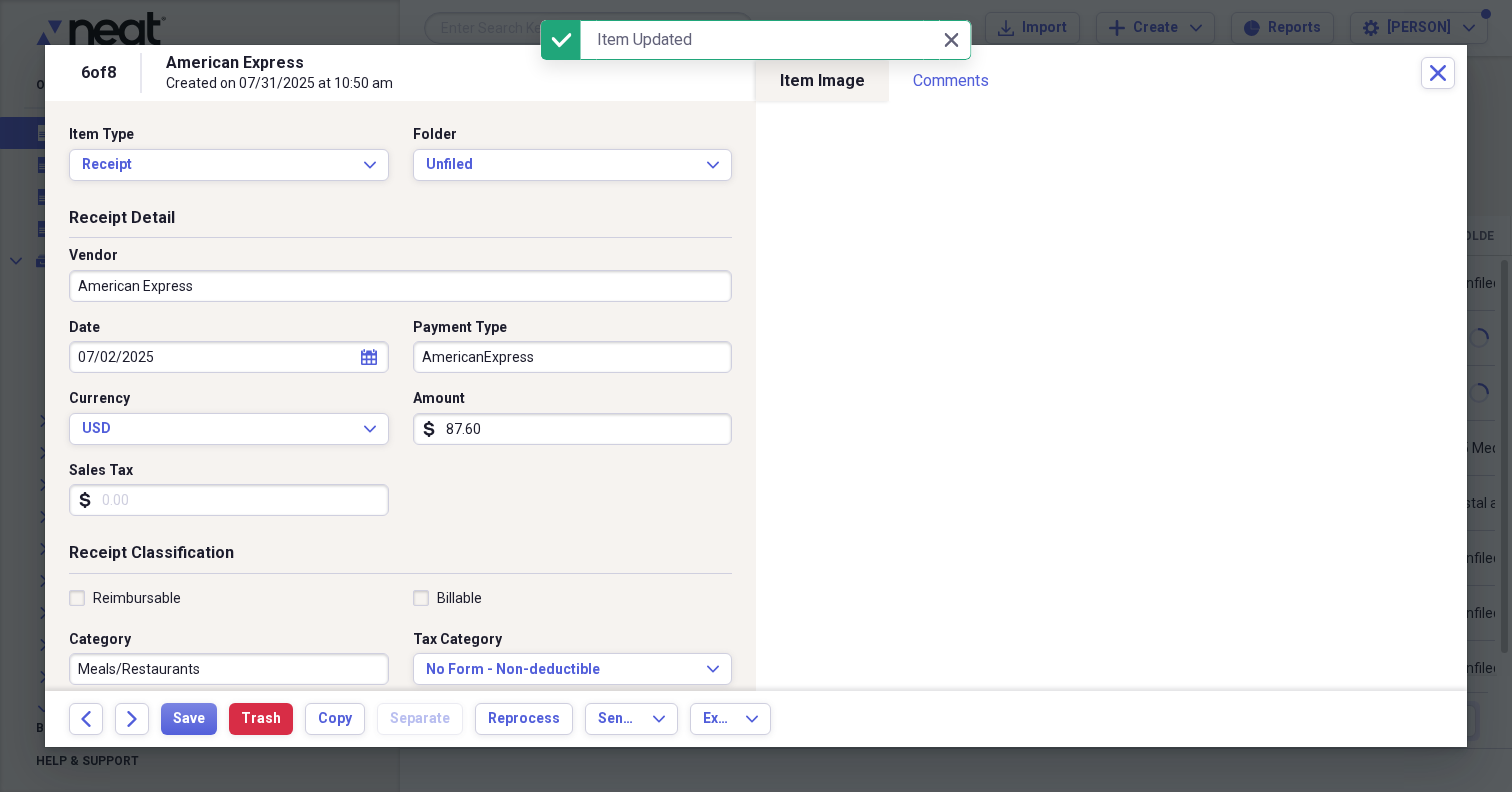 click on "American Express" at bounding box center (400, 286) 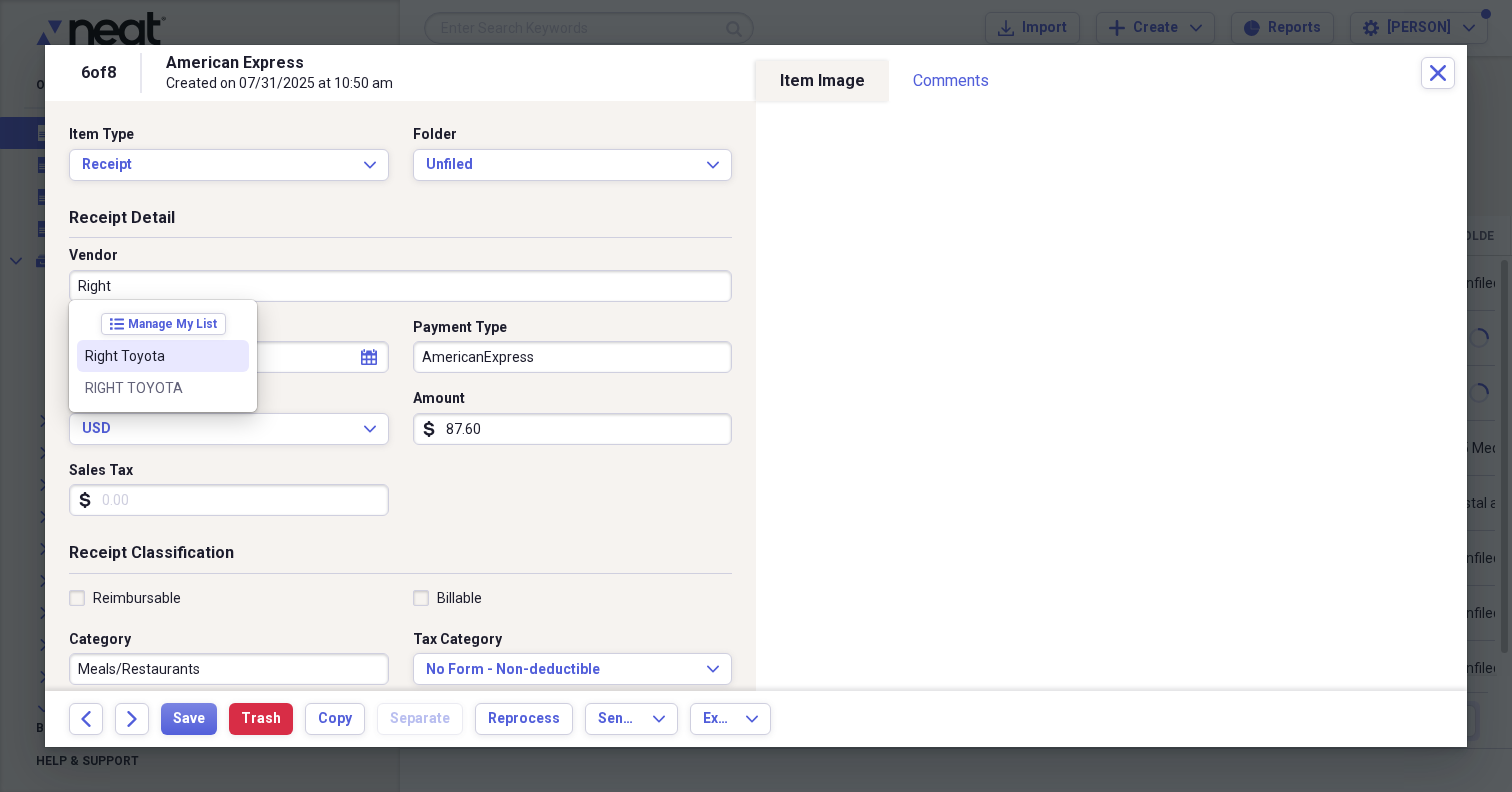 click on "Right Toyota" at bounding box center (151, 356) 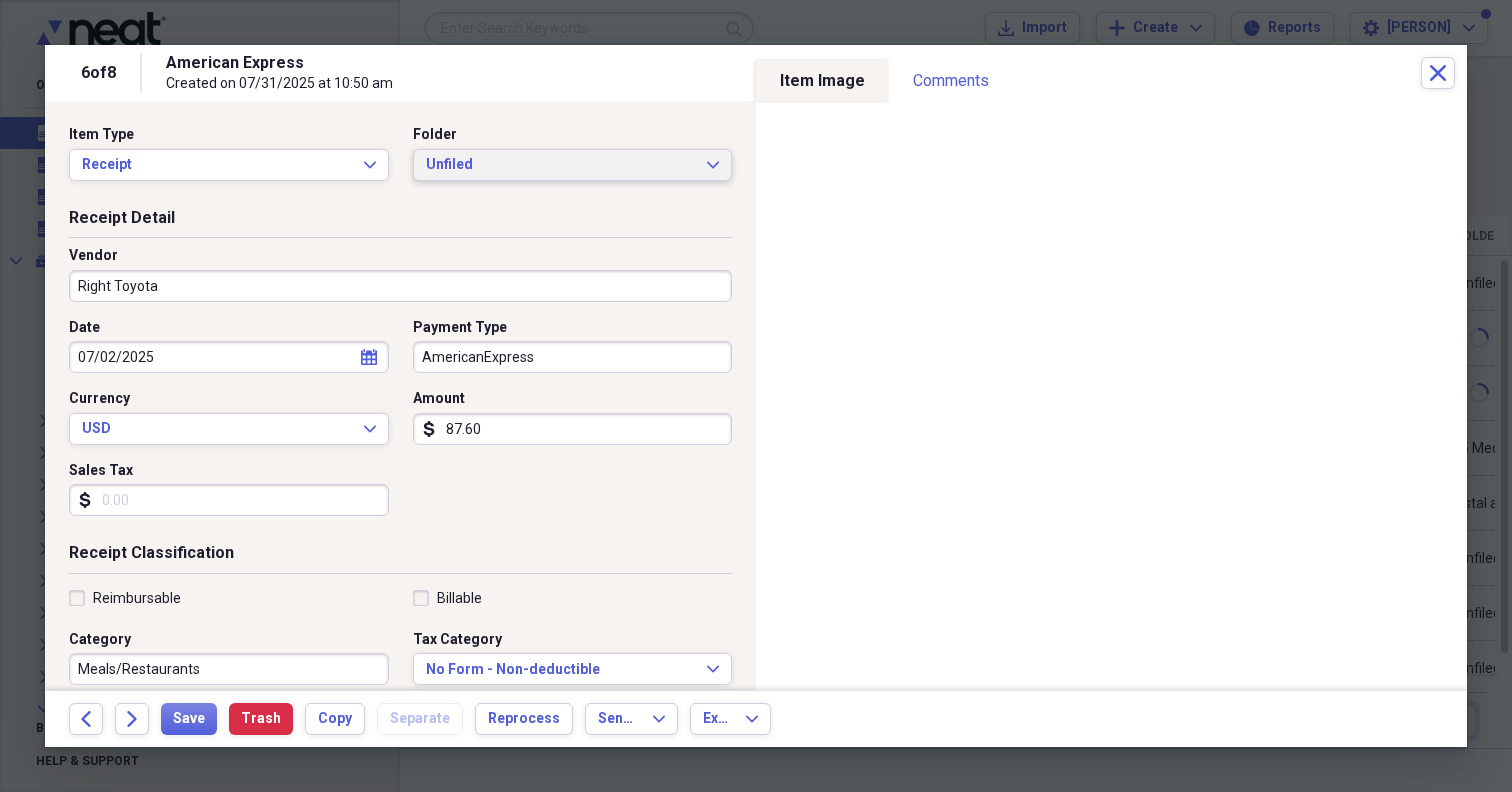 type on "Prius title and tags fees" 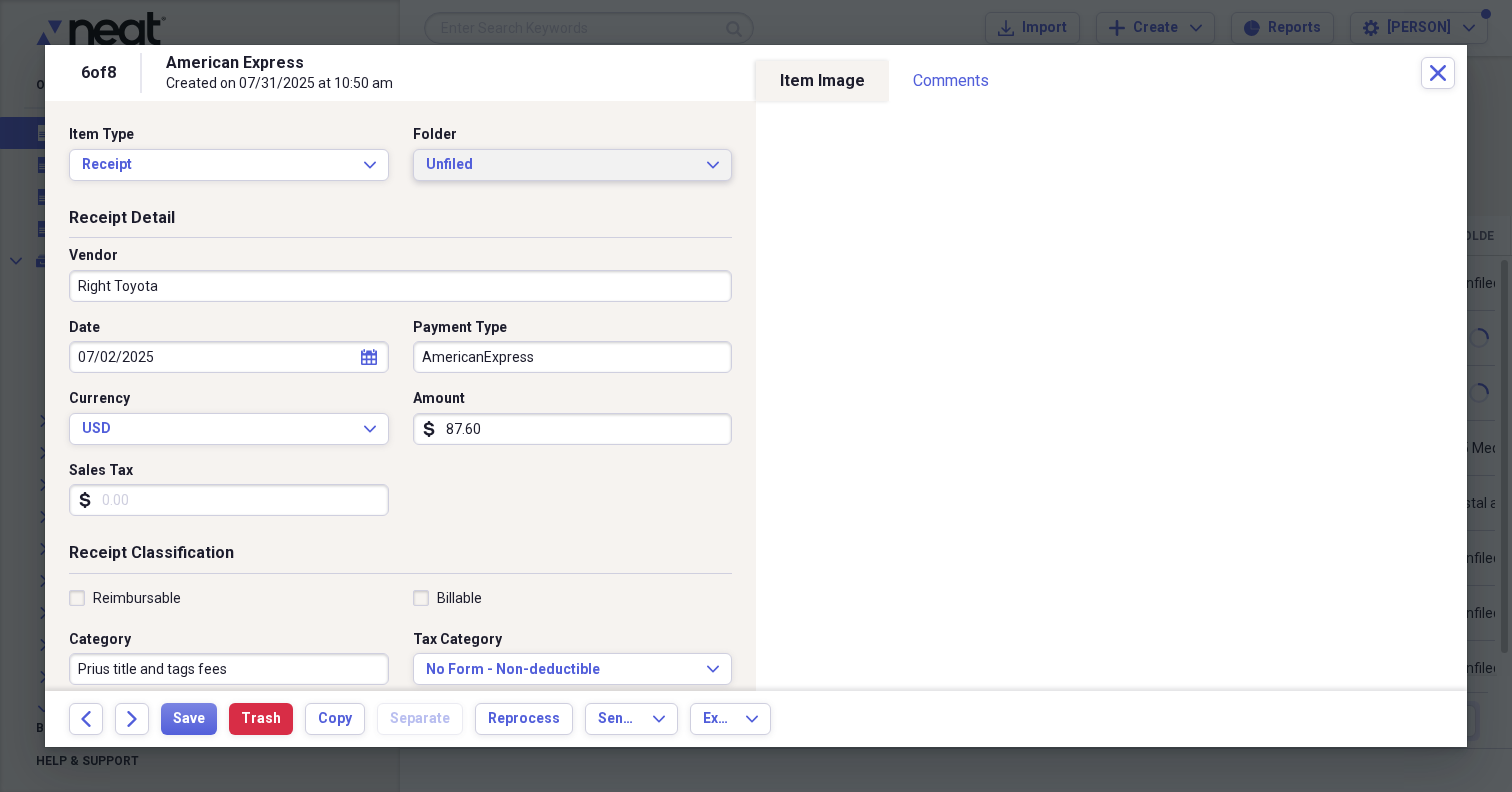 click on "Unfiled" at bounding box center (561, 165) 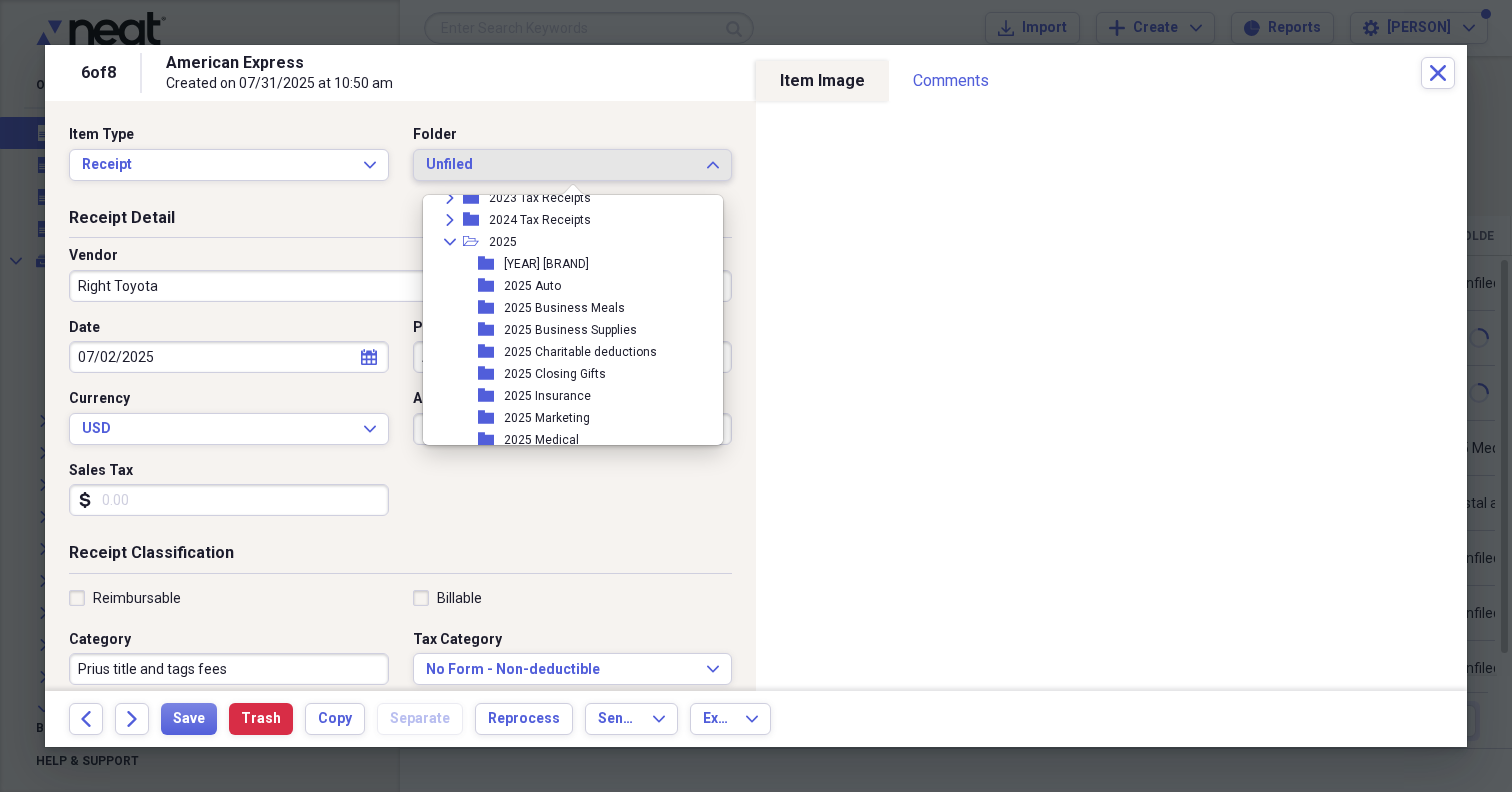 scroll, scrollTop: 319, scrollLeft: 0, axis: vertical 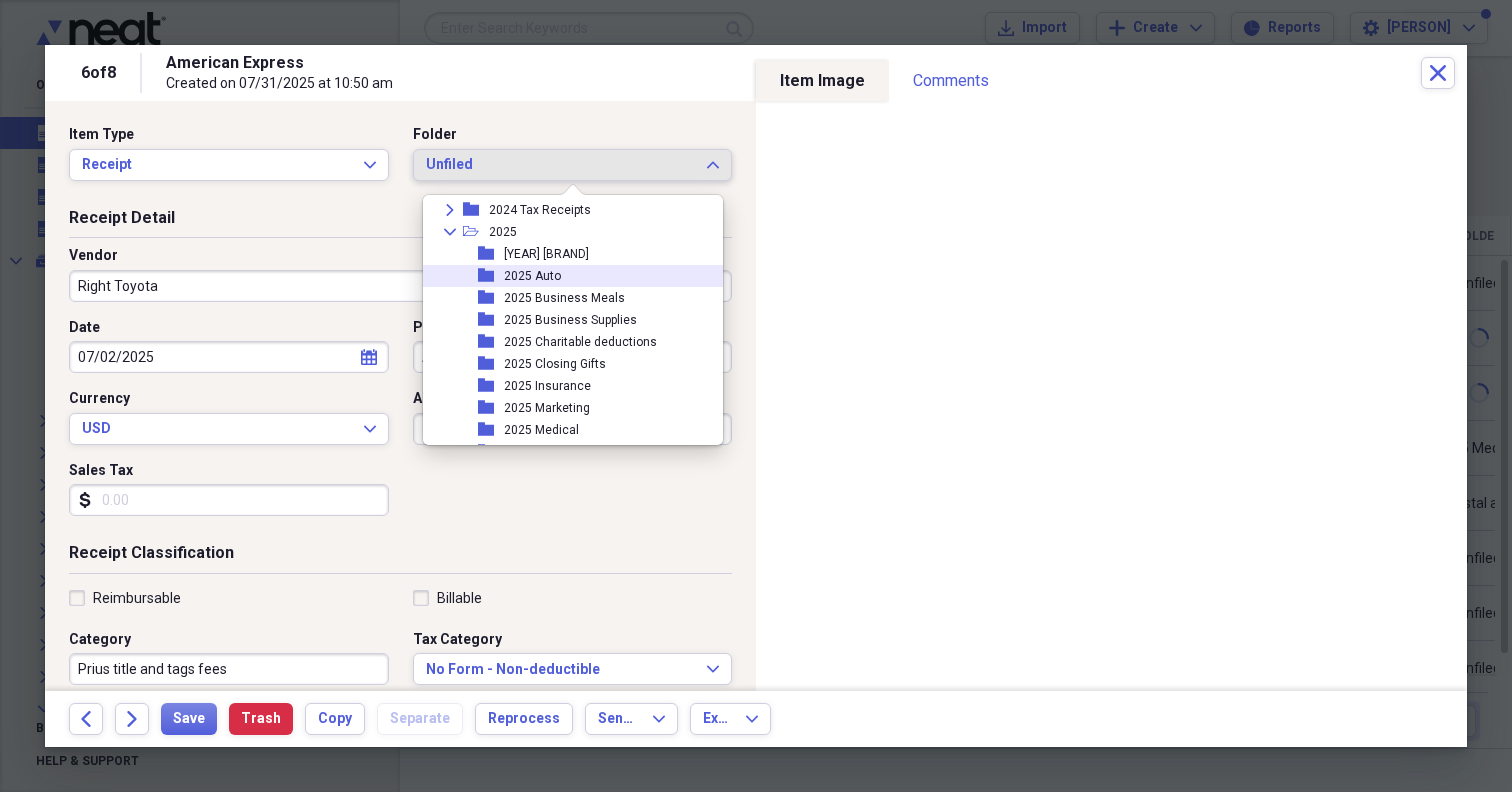 click on "2025 Auto" at bounding box center (532, 276) 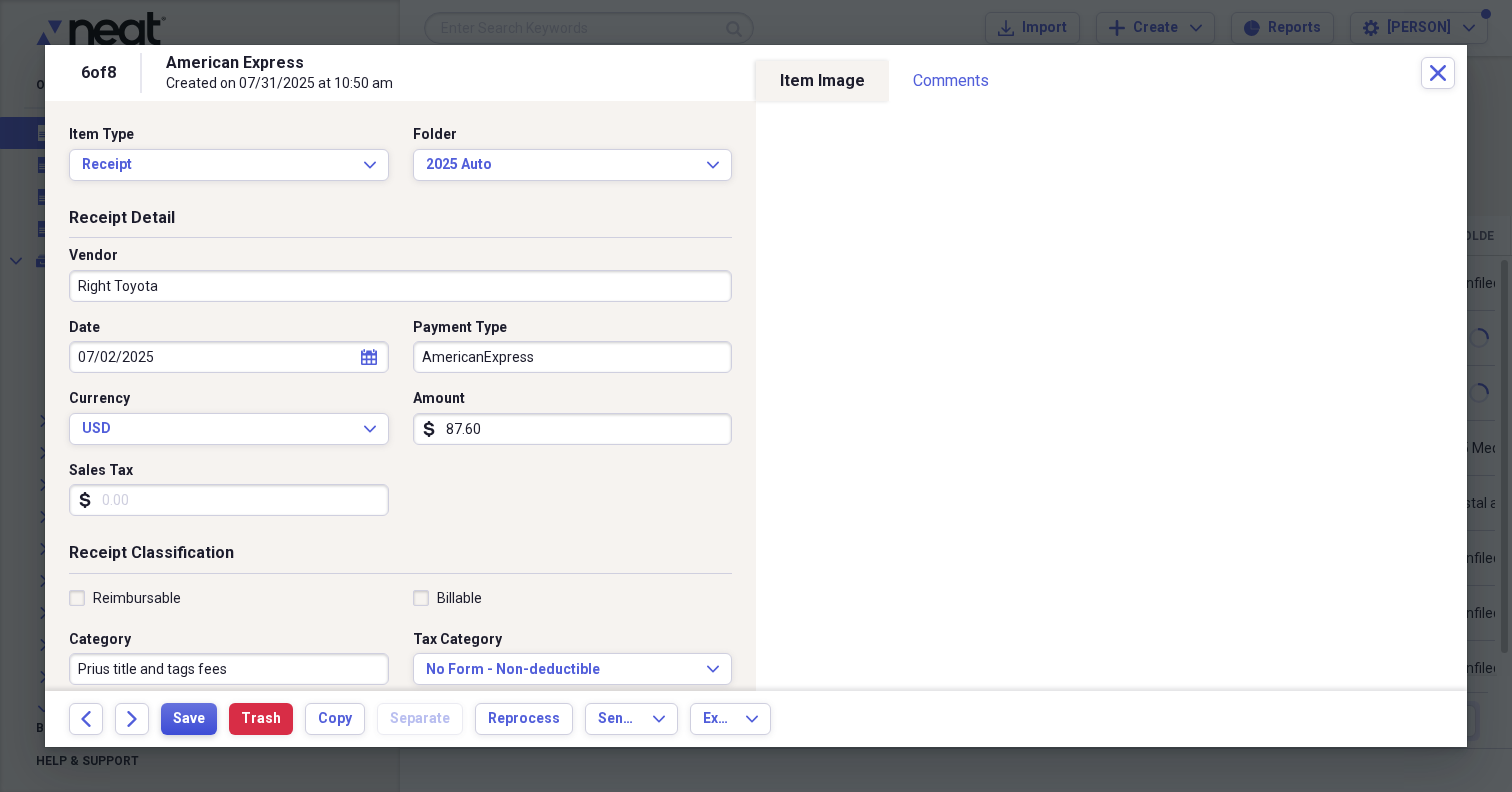 click on "Save" at bounding box center (189, 719) 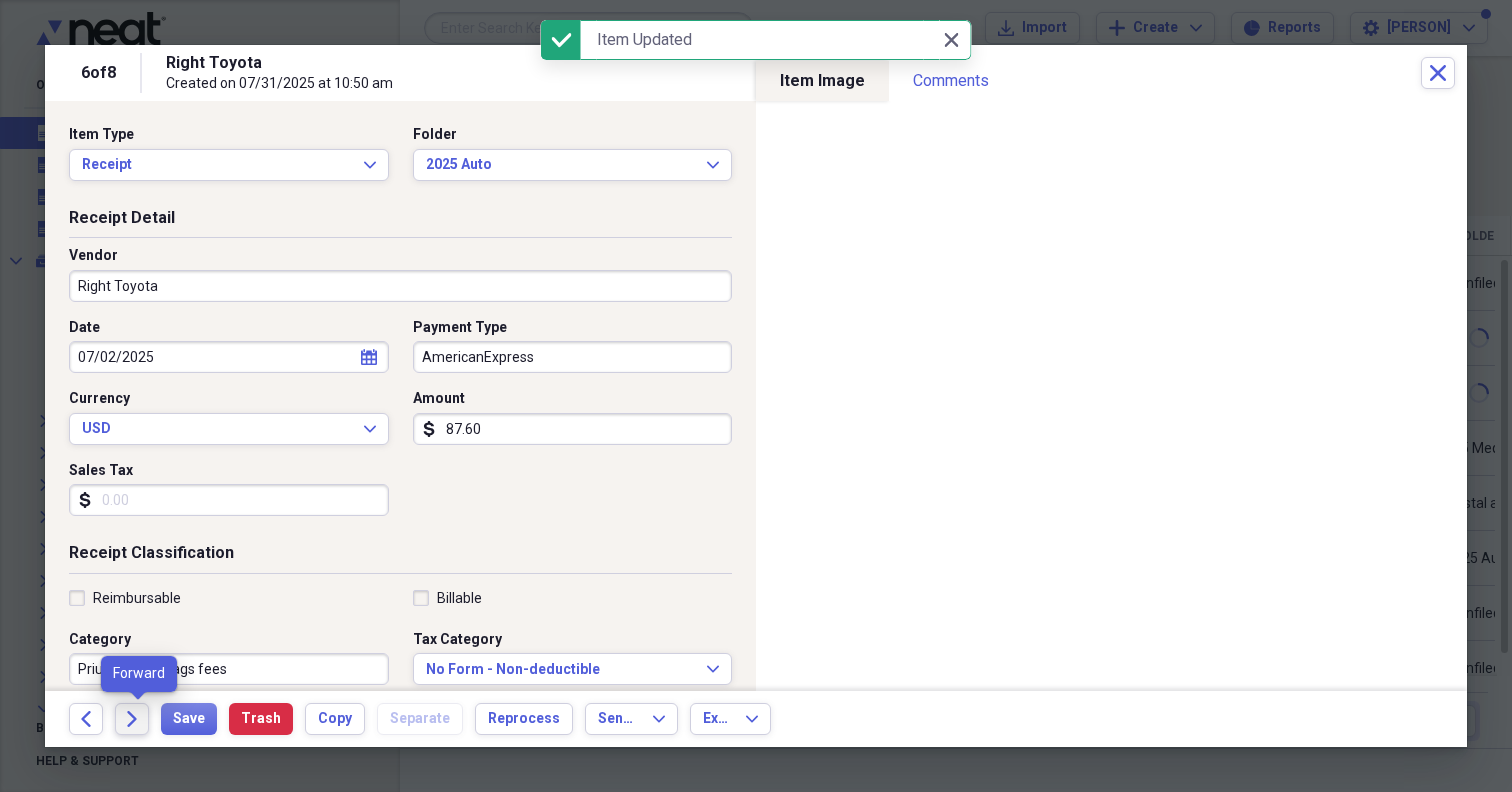 click on "Forward" 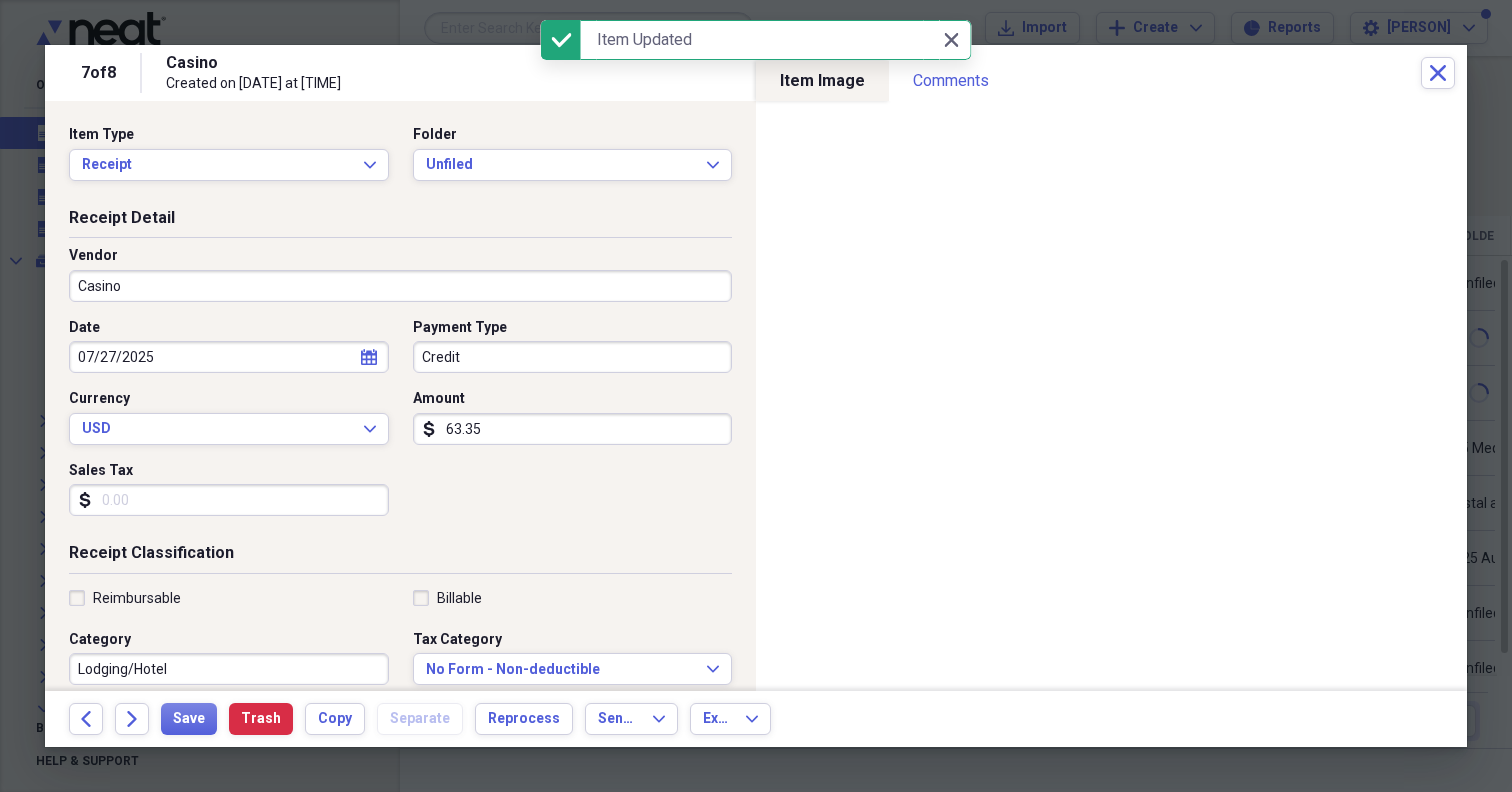 click on "Casino" at bounding box center (400, 286) 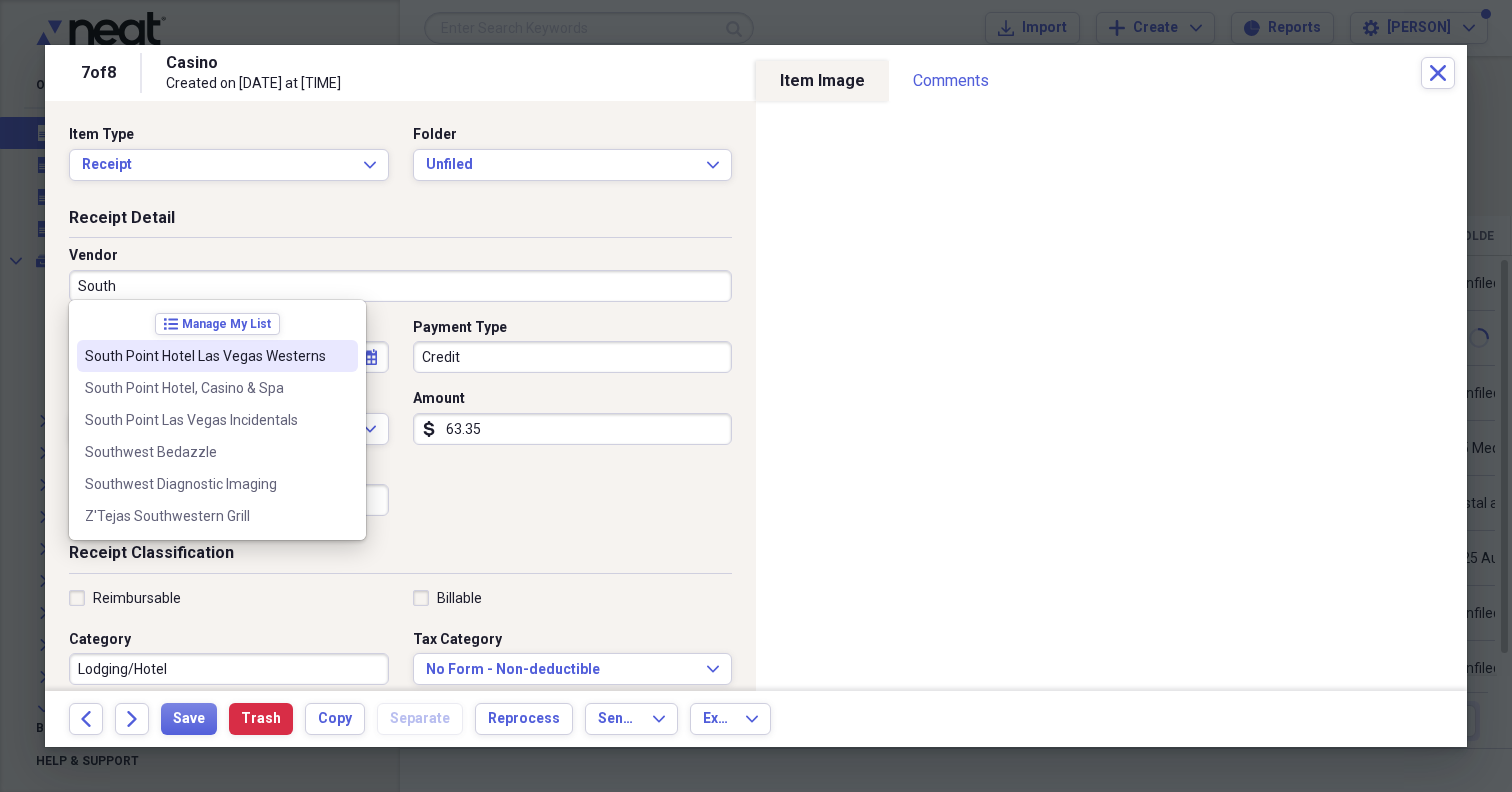 click on "South Point Hotel Las Vegas Westerns" at bounding box center (205, 356) 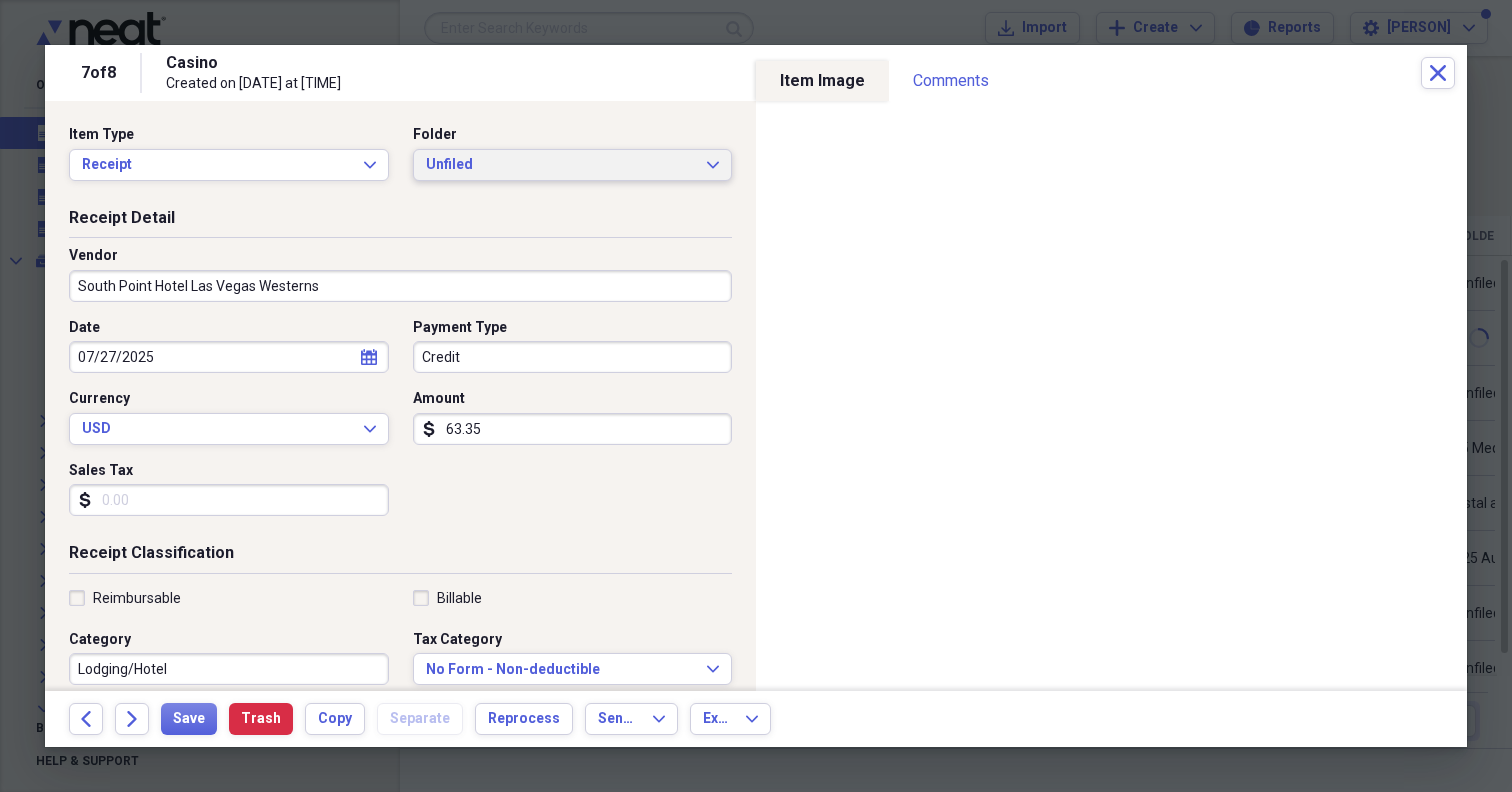 click on "Unfiled" at bounding box center (561, 165) 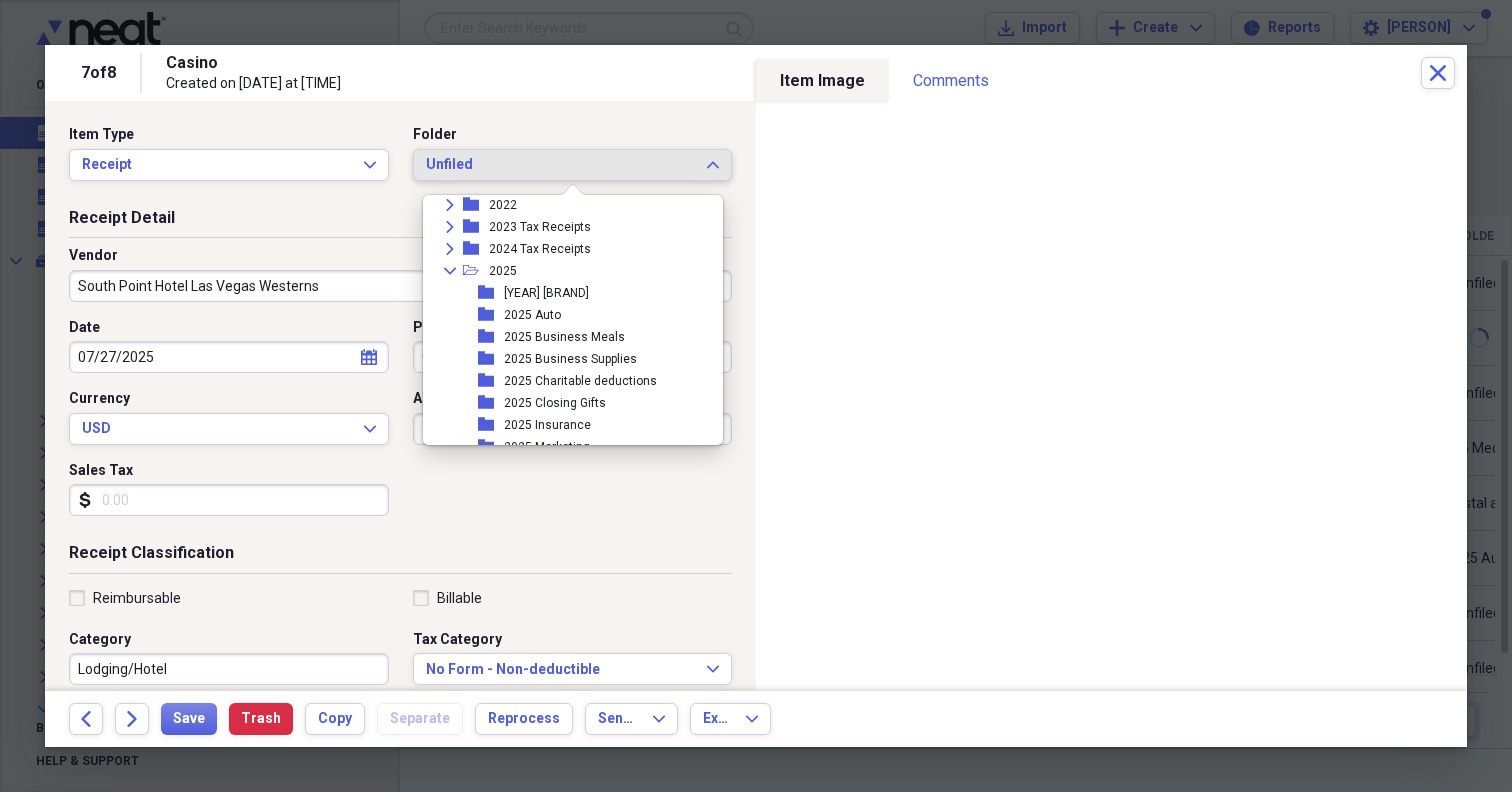 scroll, scrollTop: 283, scrollLeft: 0, axis: vertical 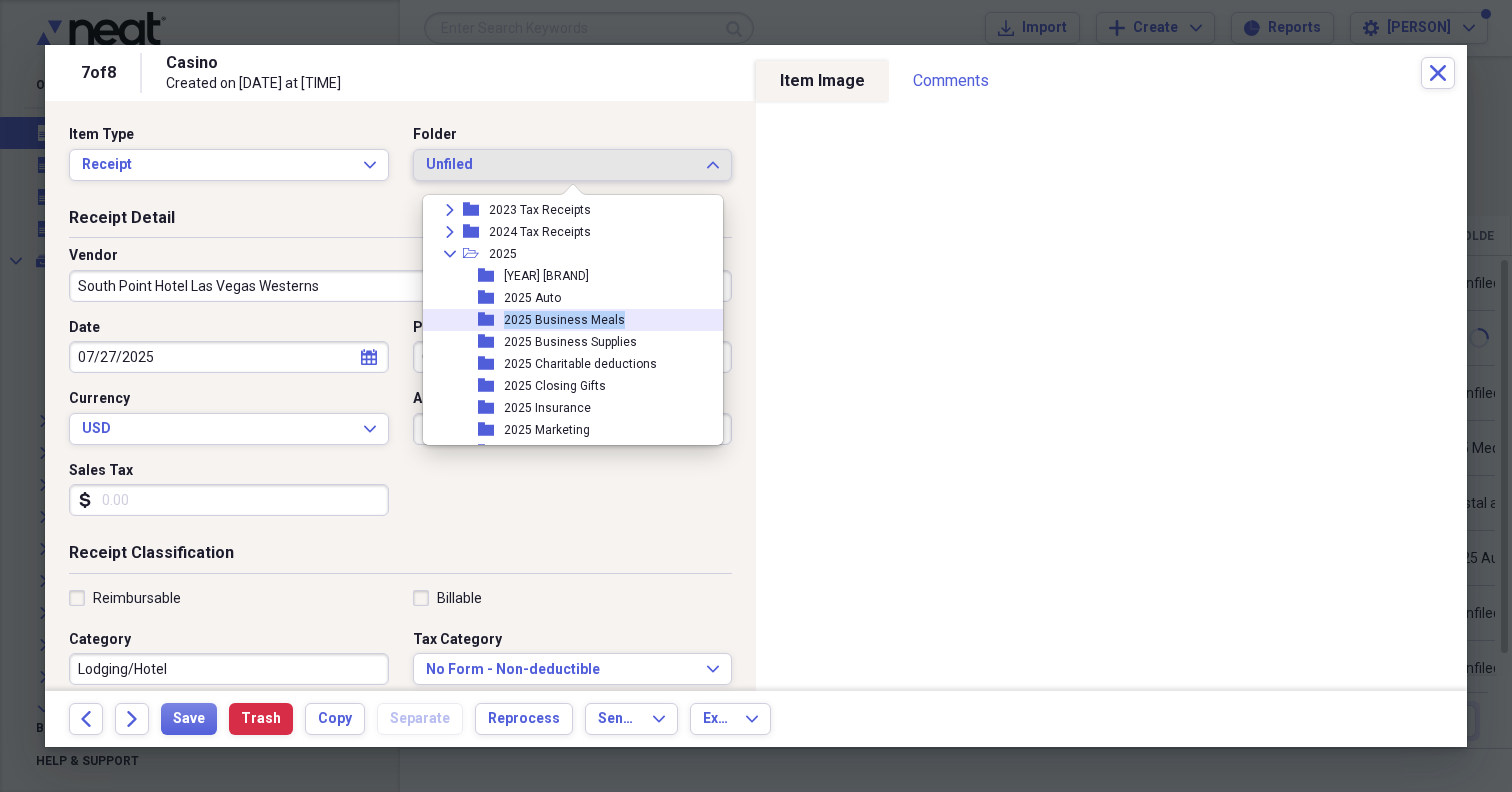 click on "folder 2025 ADP   folder 2025 Auto   folder 2025 Business Meals   folder 2025 Business Supplies   folder 2025 Charitable deductions   folder 2025 Closing Gifts   folder 2025 Insurance   folder 2025 Marketing   folder 2025 Medical   folder 2025 Mileage   folder 2025 Personal   folder 2025 Postal and Shipping   folder 2025 Real estate fees   folder 2025 Tax expenses   folder 2025 Tech fees" at bounding box center [580, 430] 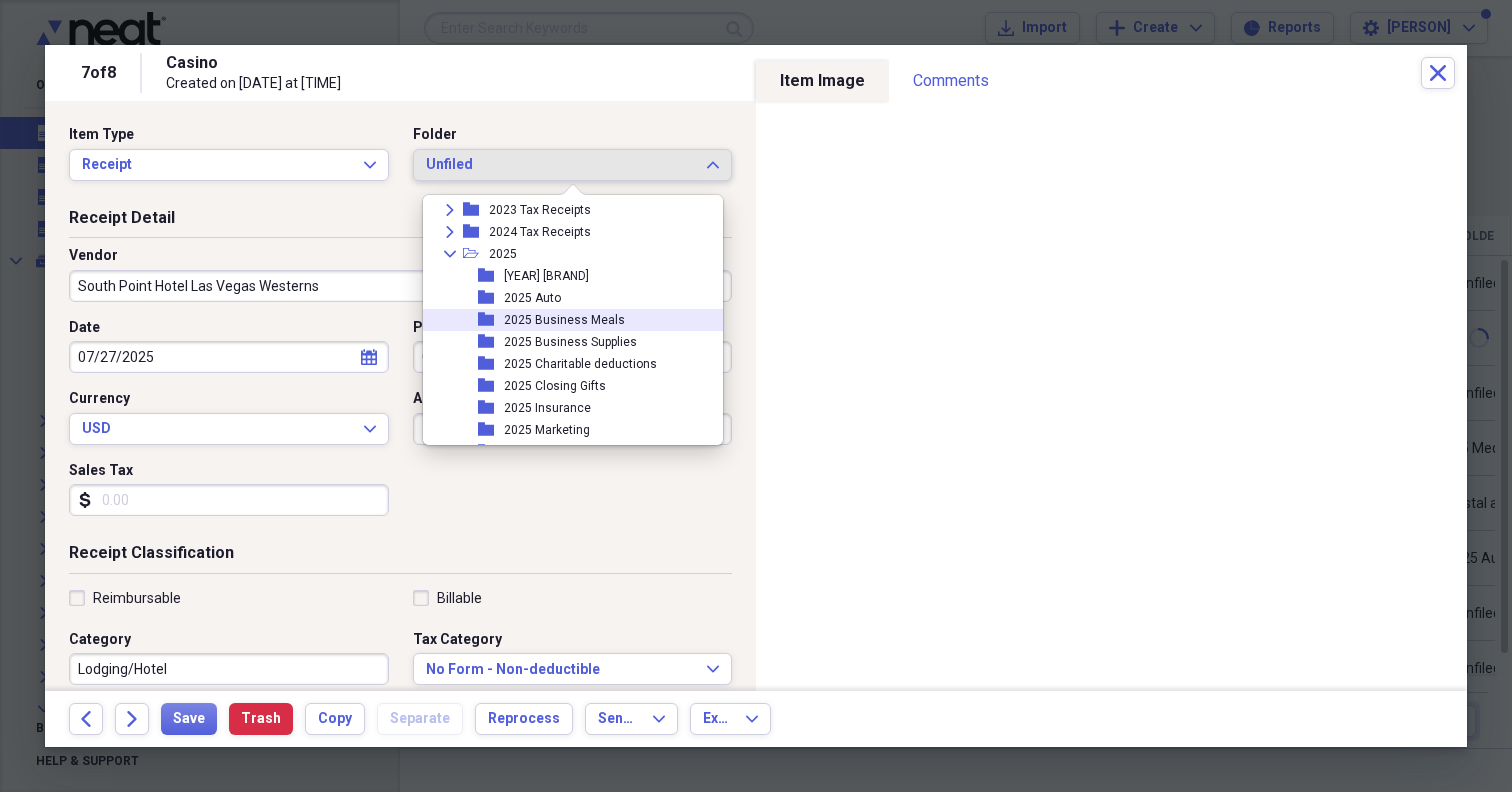 click on "2025 Business Meals" at bounding box center [564, 320] 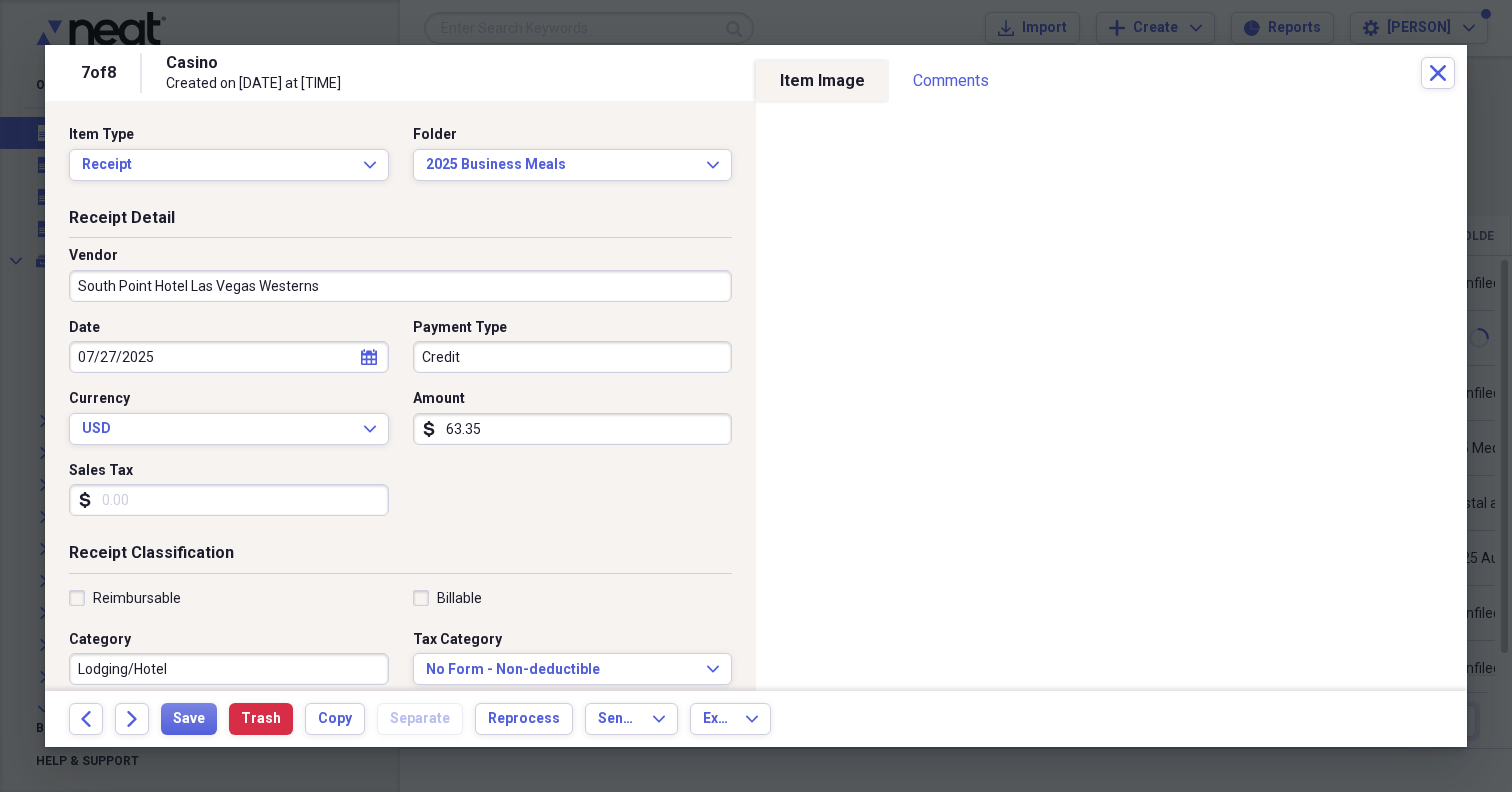 click on "63.35" at bounding box center (573, 429) 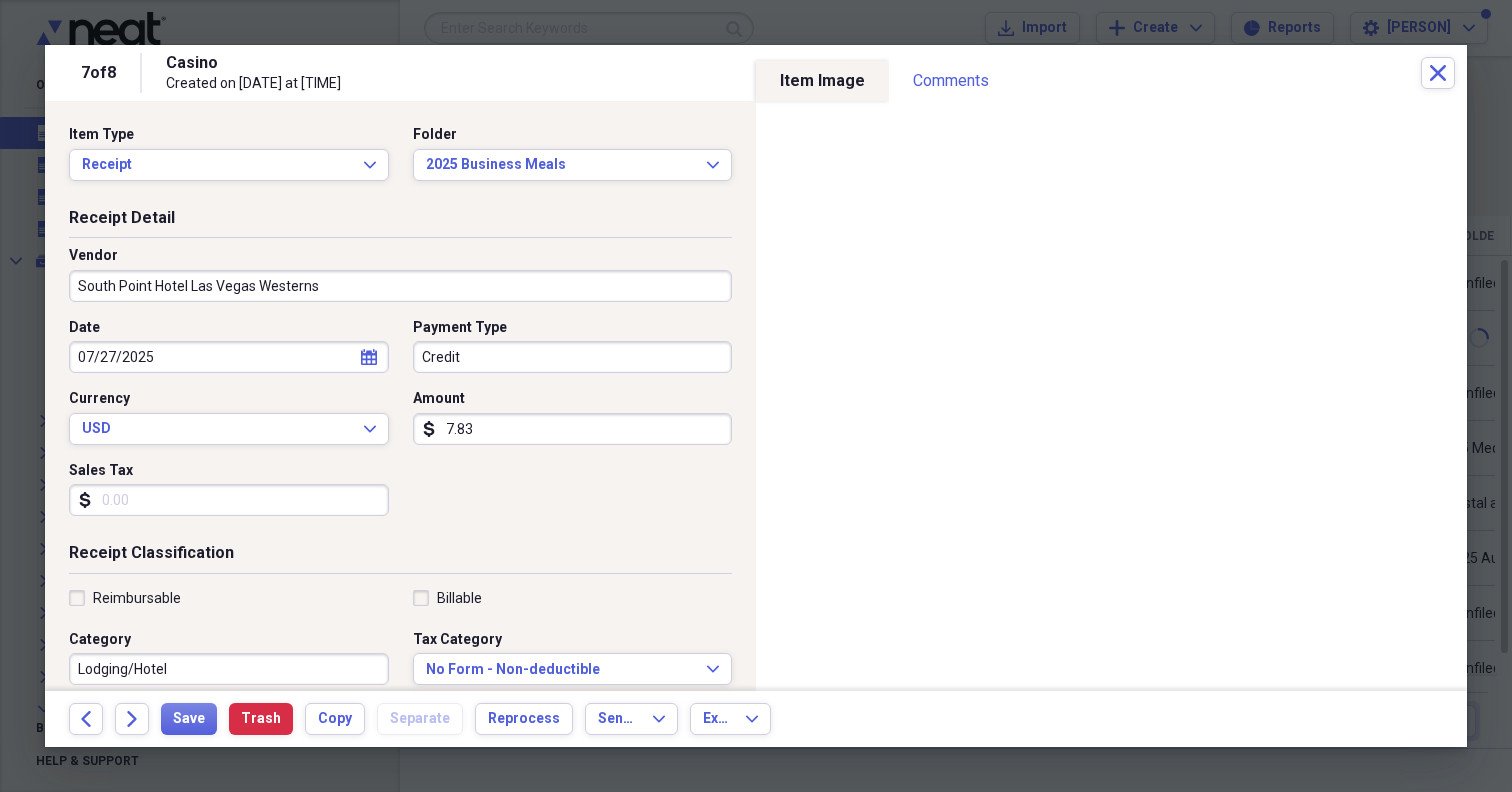 type on "78.35" 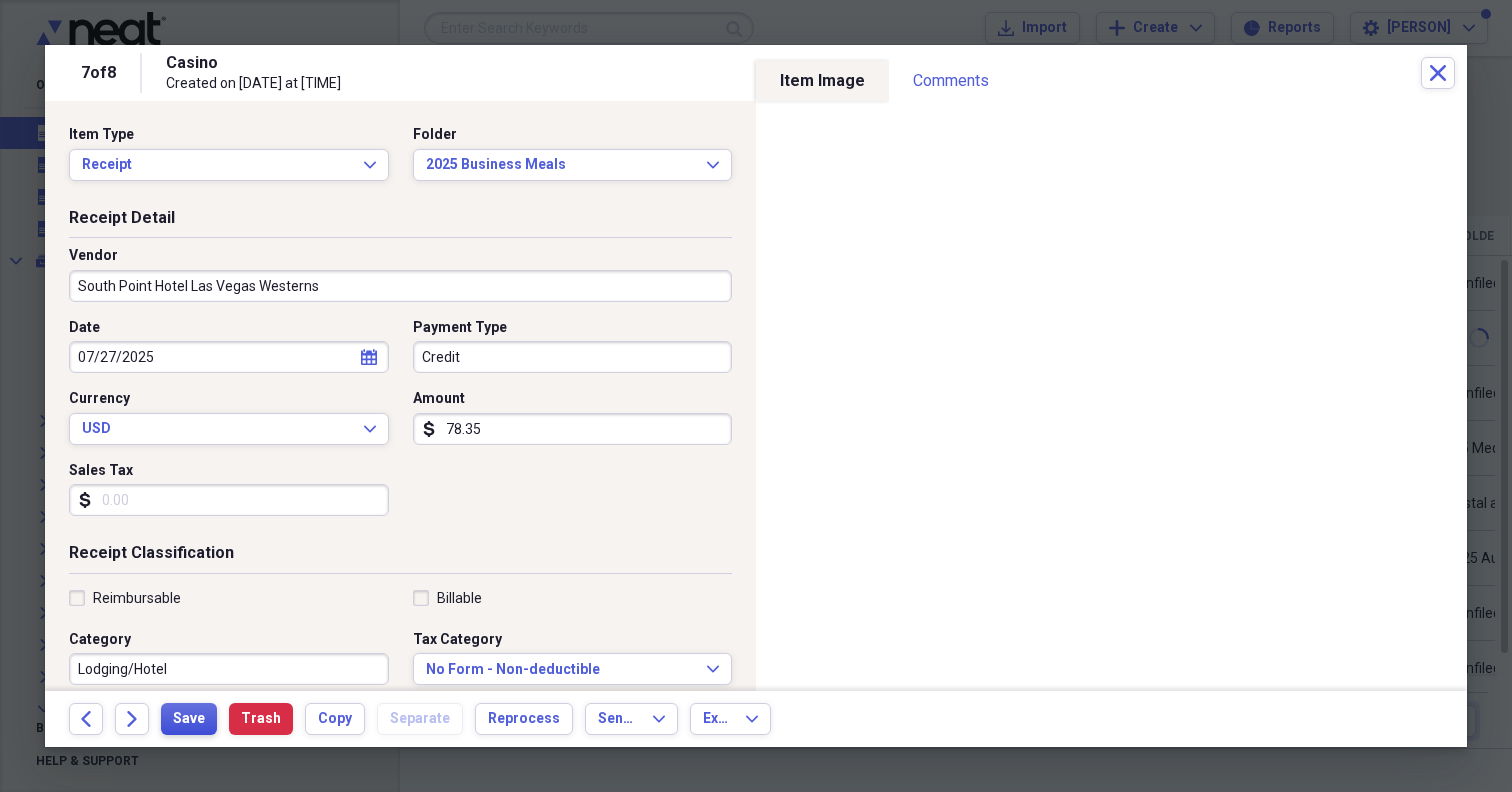 click on "Save" at bounding box center (189, 719) 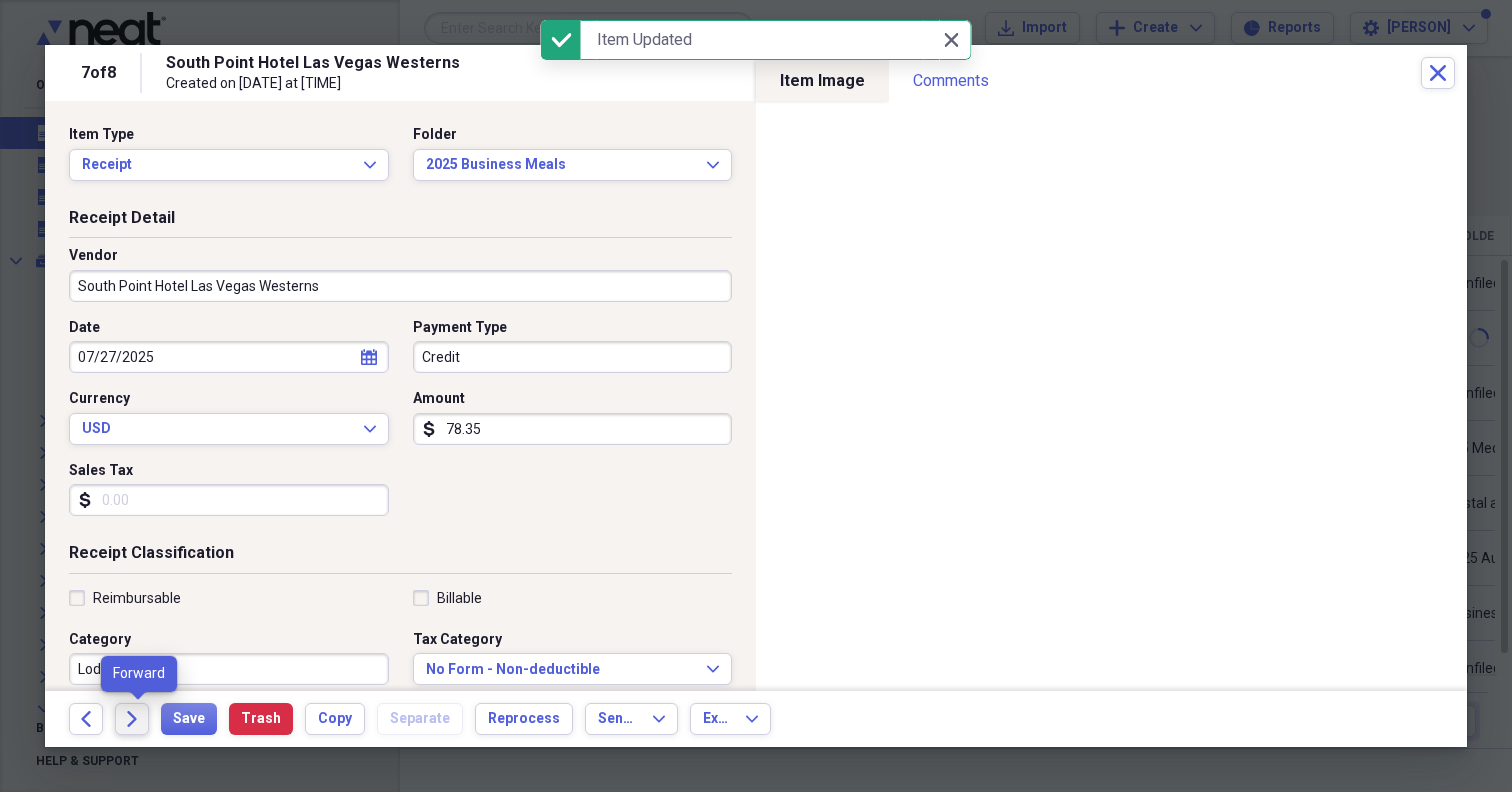 click 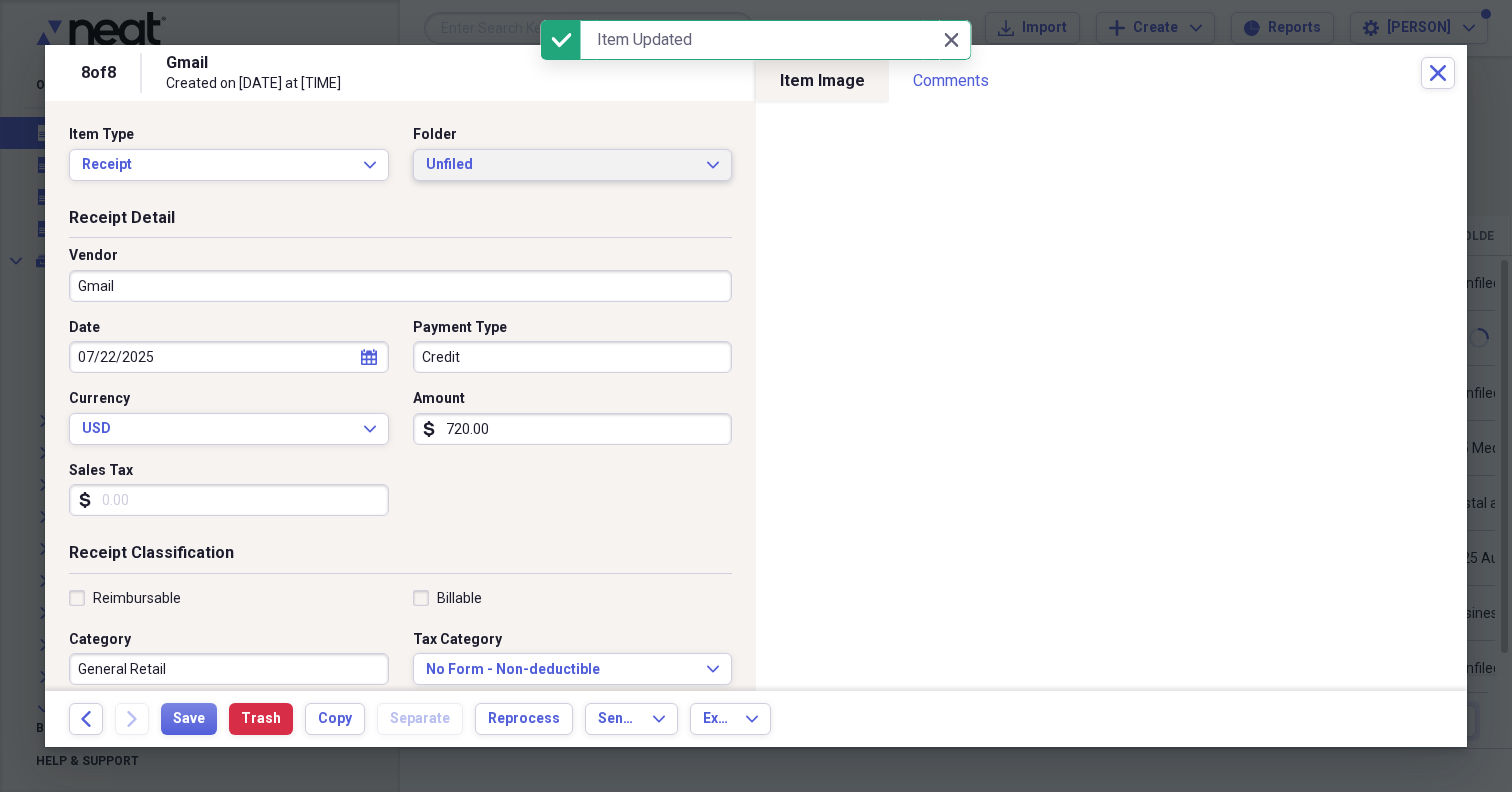 click on "Unfiled" at bounding box center [561, 165] 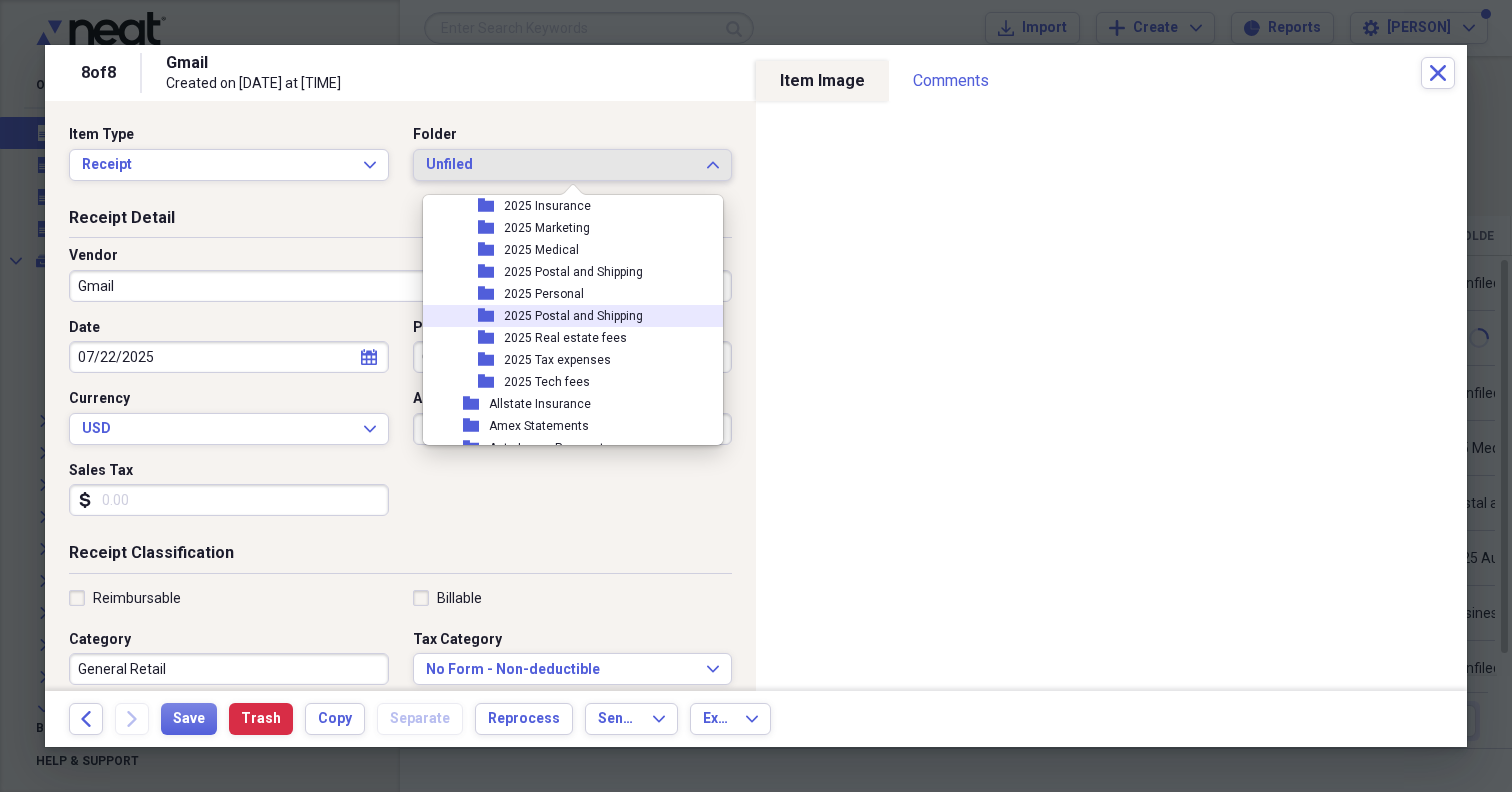 scroll, scrollTop: 473, scrollLeft: 0, axis: vertical 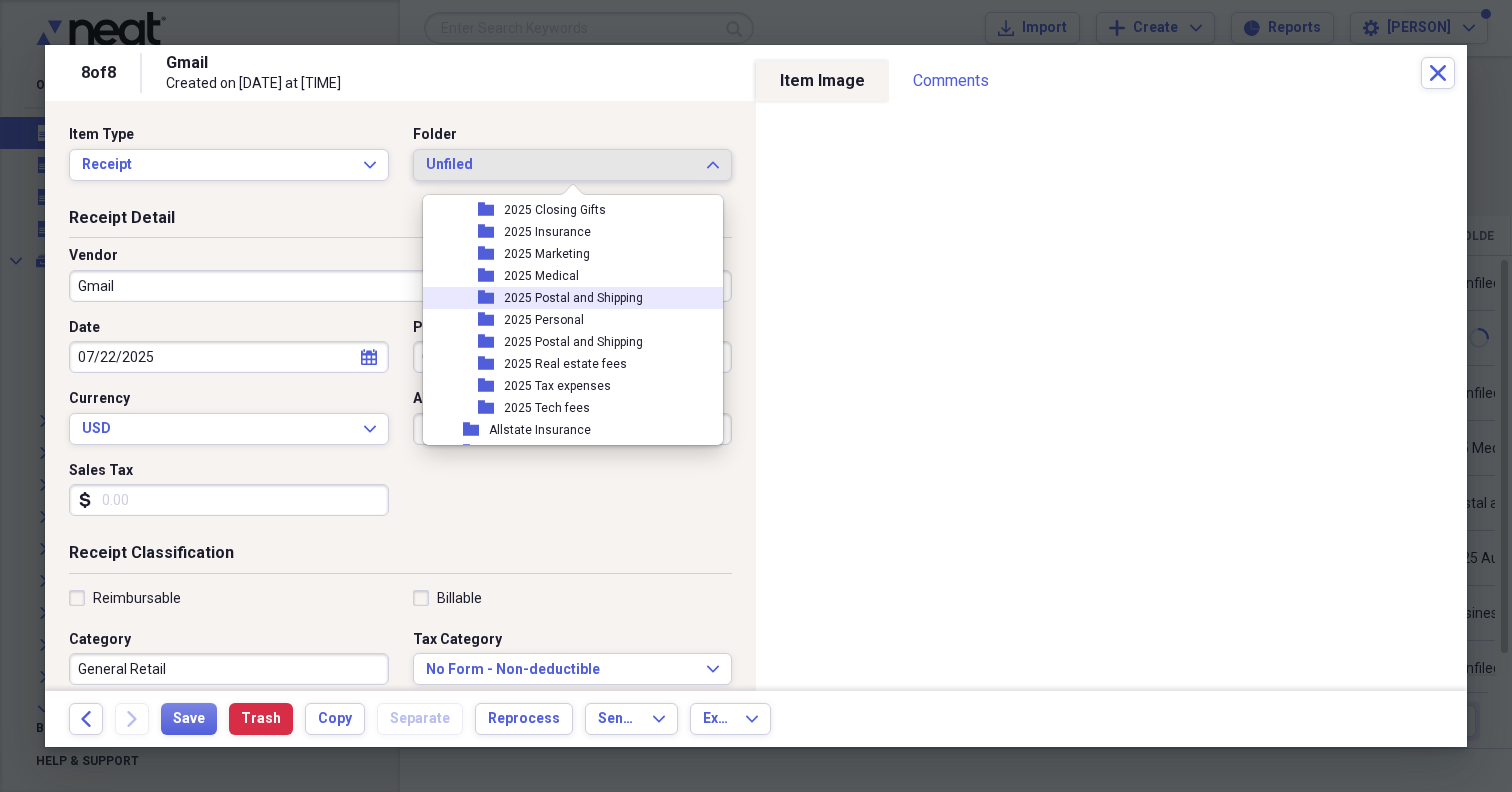 click on "2025 Postal and Shipping" at bounding box center (573, 298) 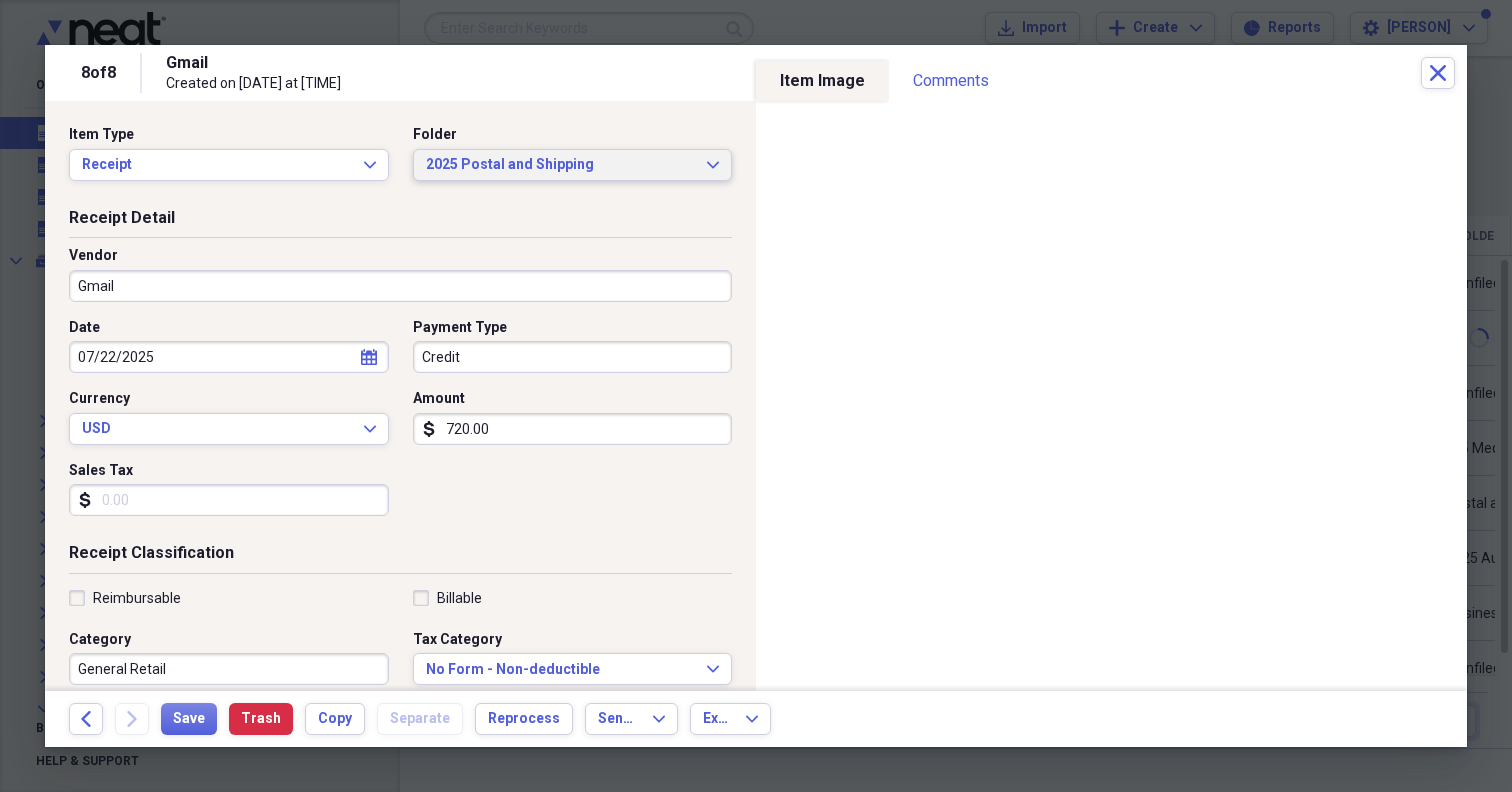 click on "2025 Postal and Shipping" at bounding box center [561, 165] 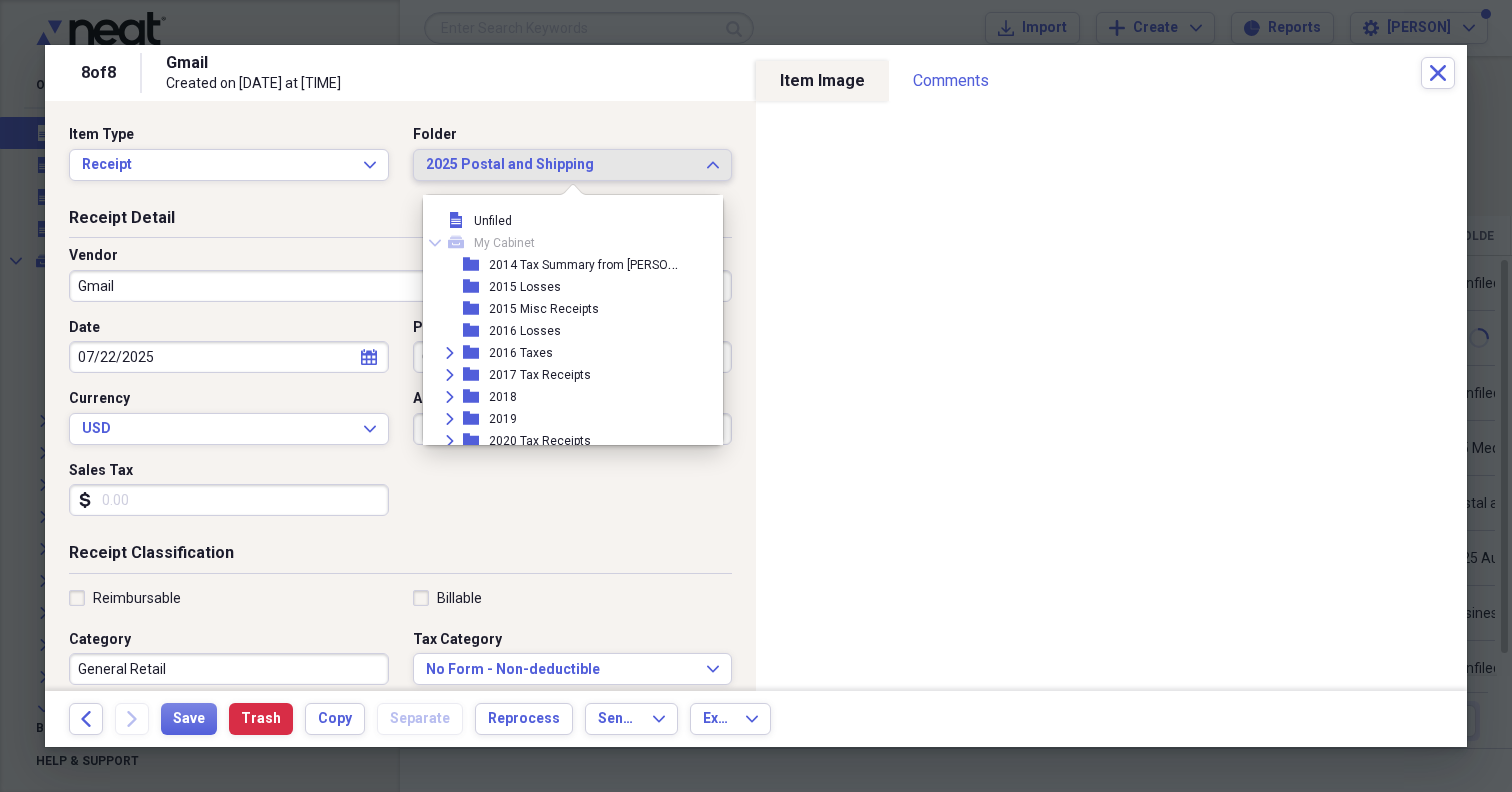 scroll, scrollTop: 451, scrollLeft: 0, axis: vertical 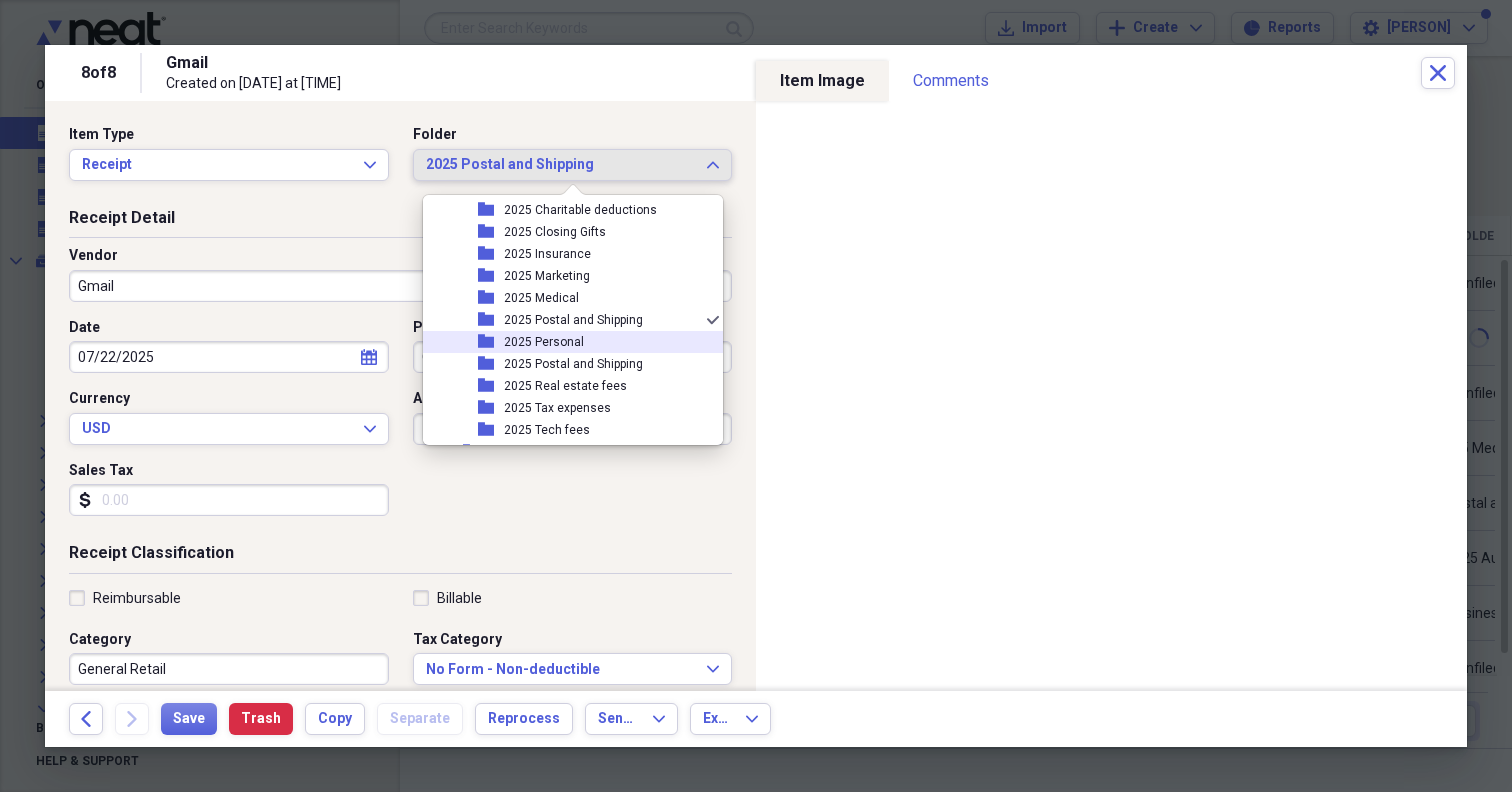 click on "2025 Personal" at bounding box center [544, 342] 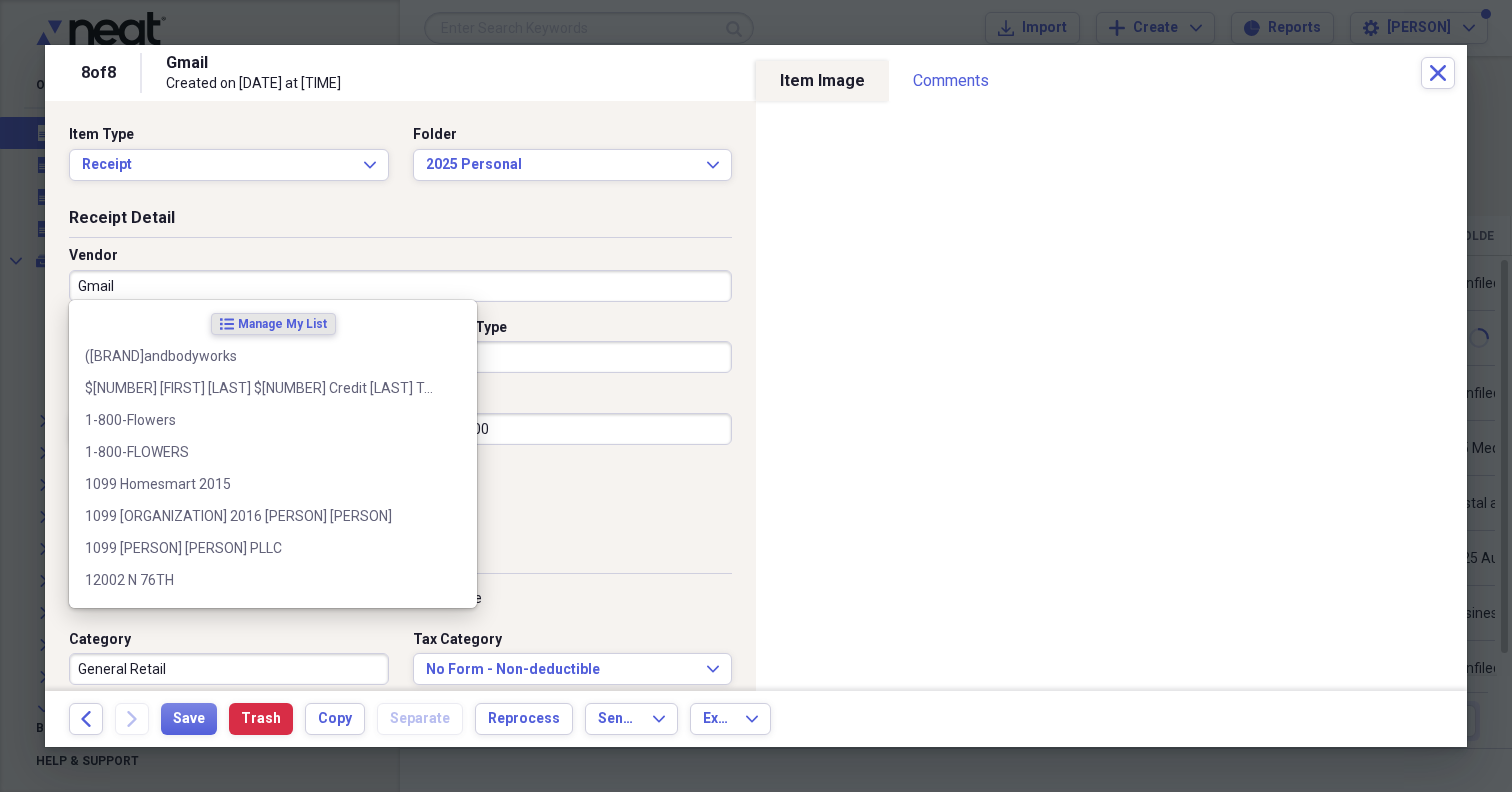 click on "Gmail" at bounding box center (400, 286) 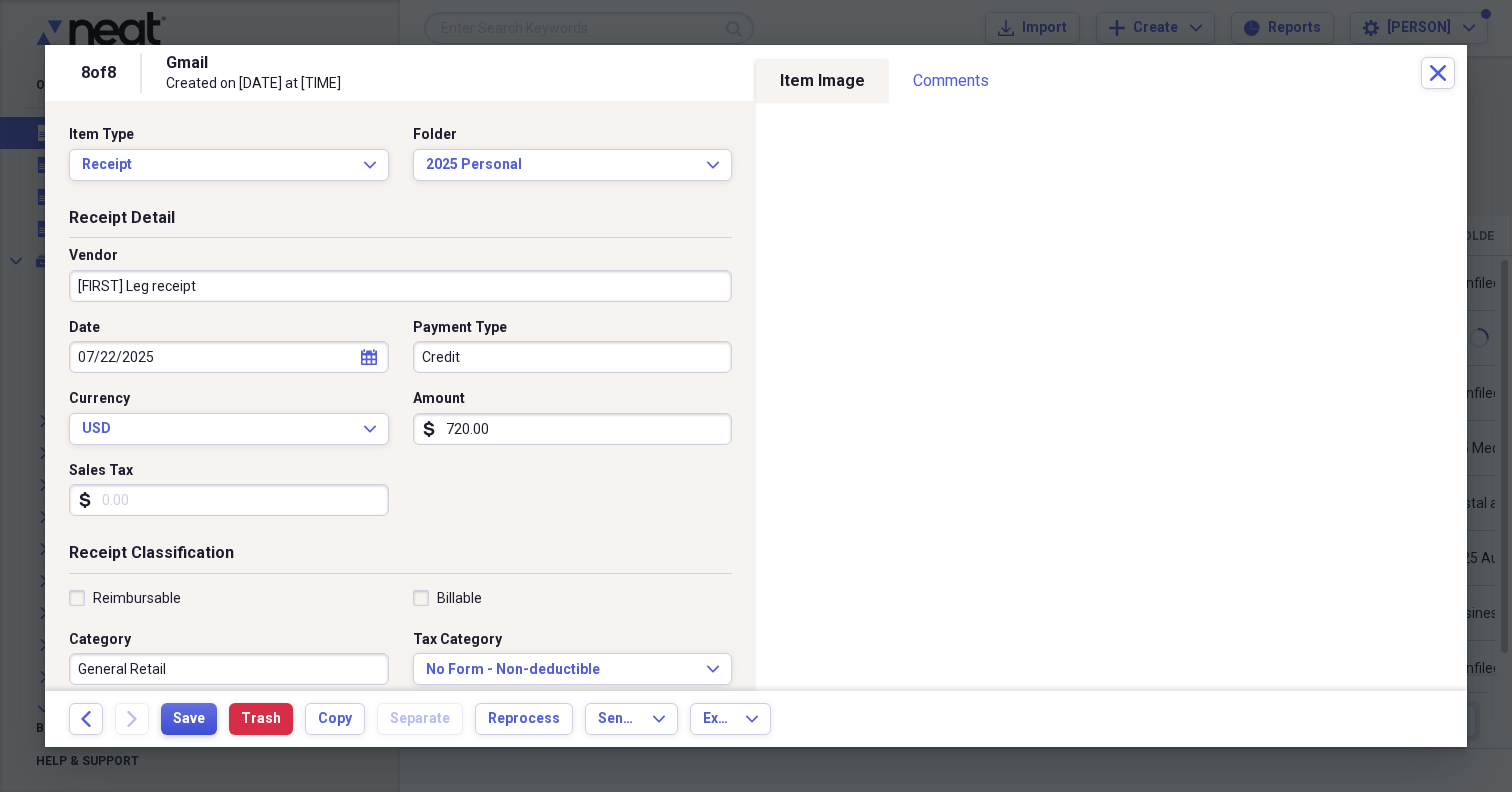 type on "[FIRST] Leg receipt" 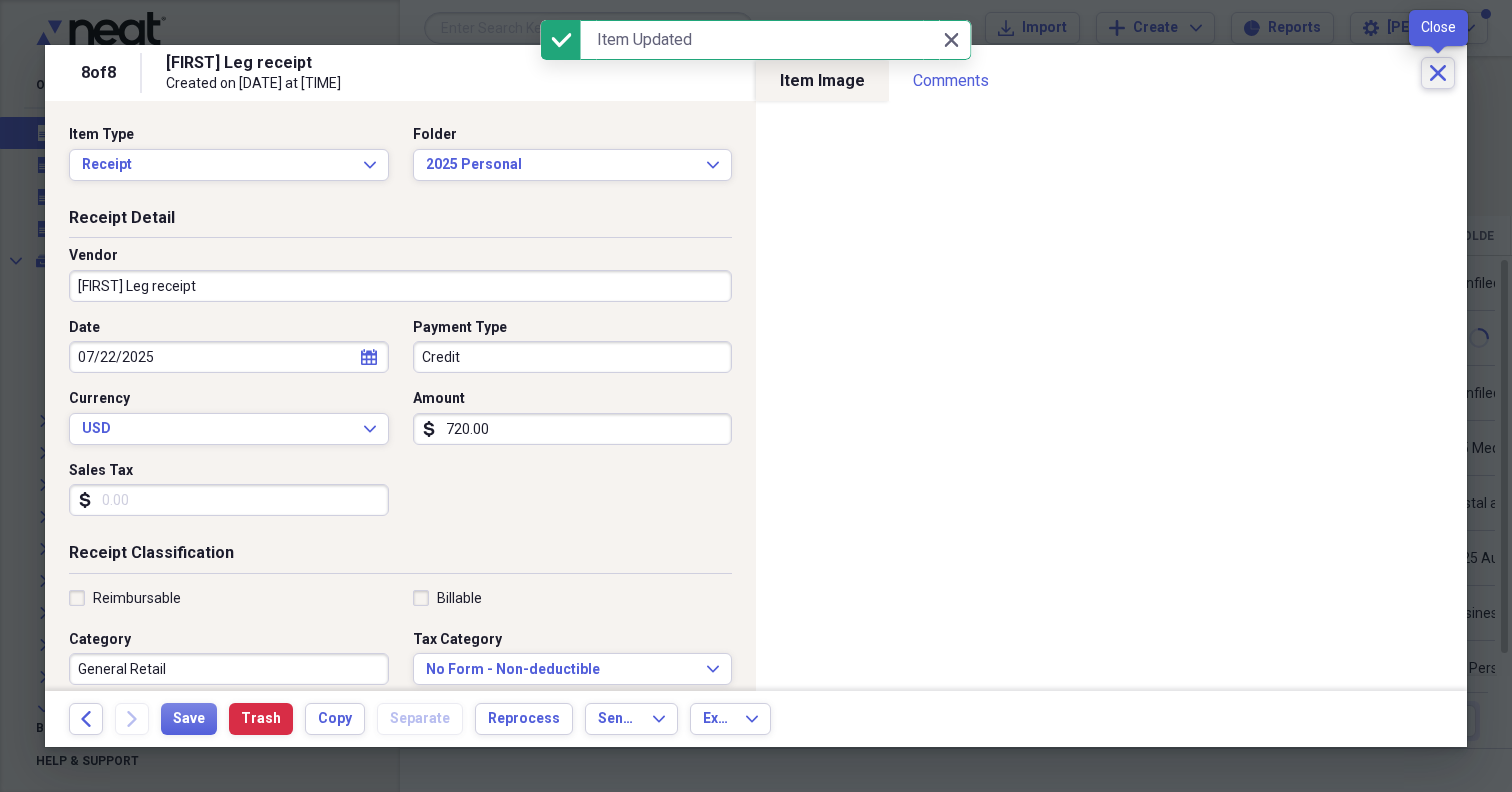 click on "Close" 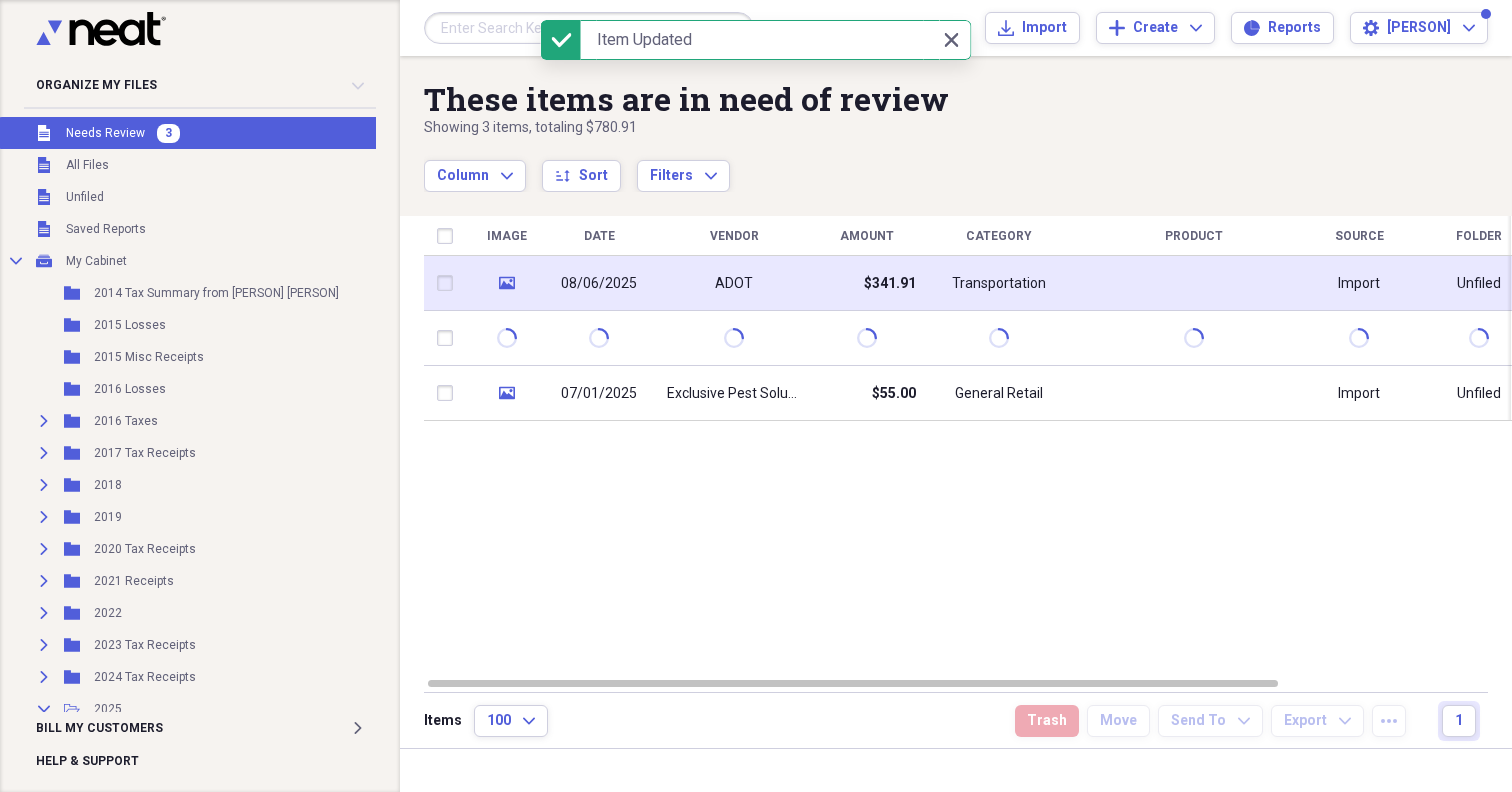 click on "$341.91" at bounding box center [866, 283] 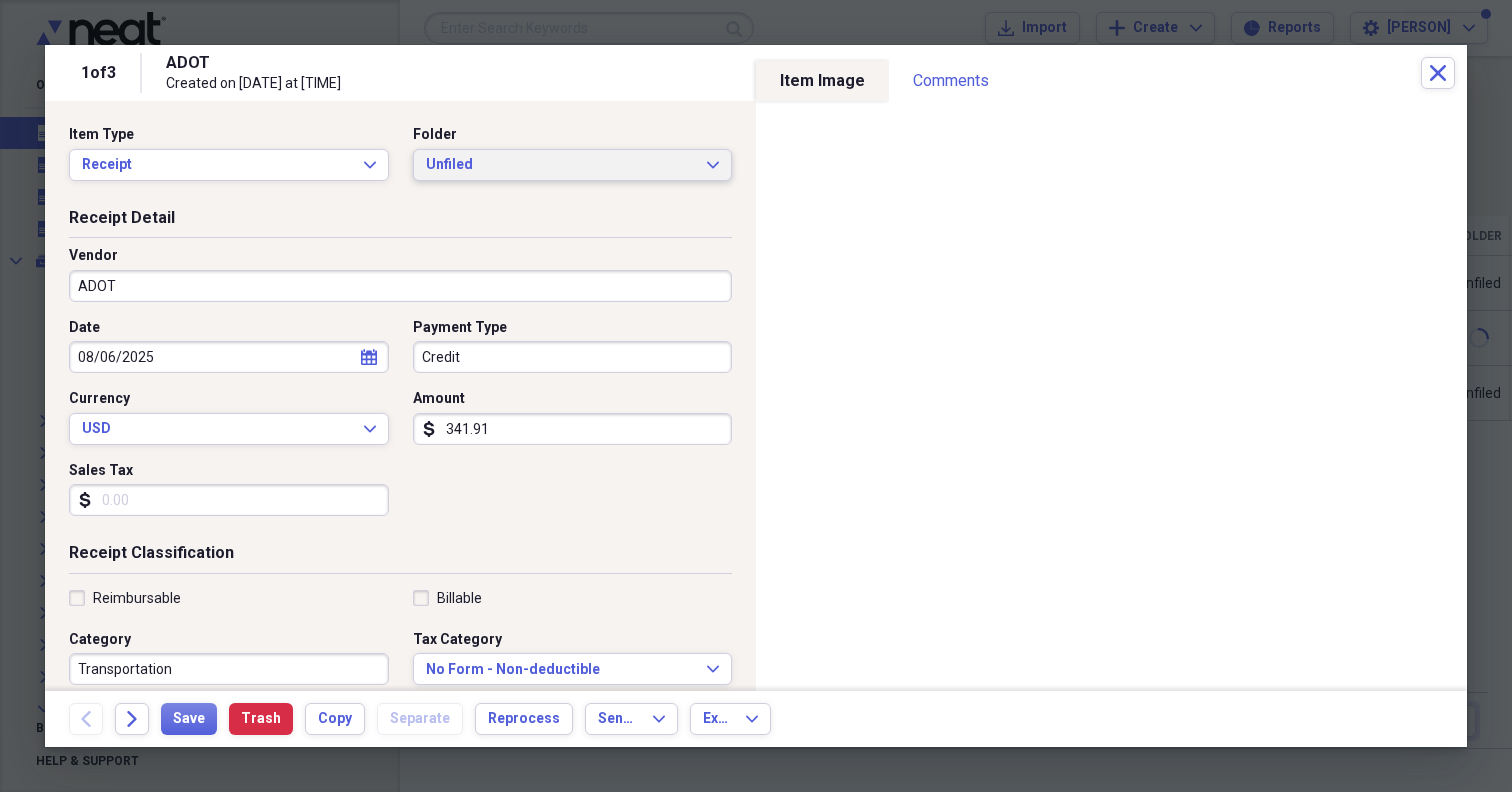 click on "Unfiled" at bounding box center [561, 165] 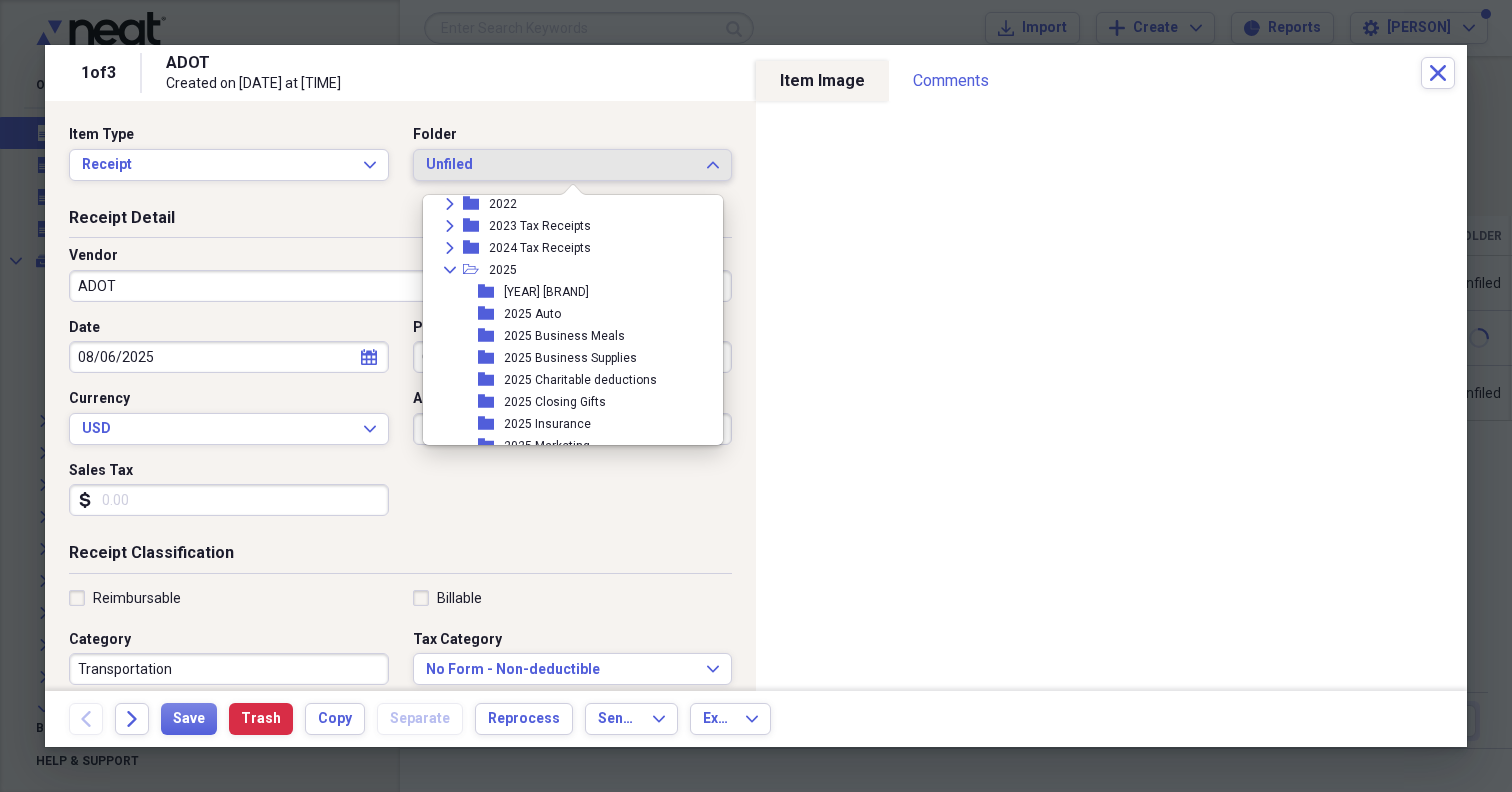 scroll, scrollTop: 314, scrollLeft: 0, axis: vertical 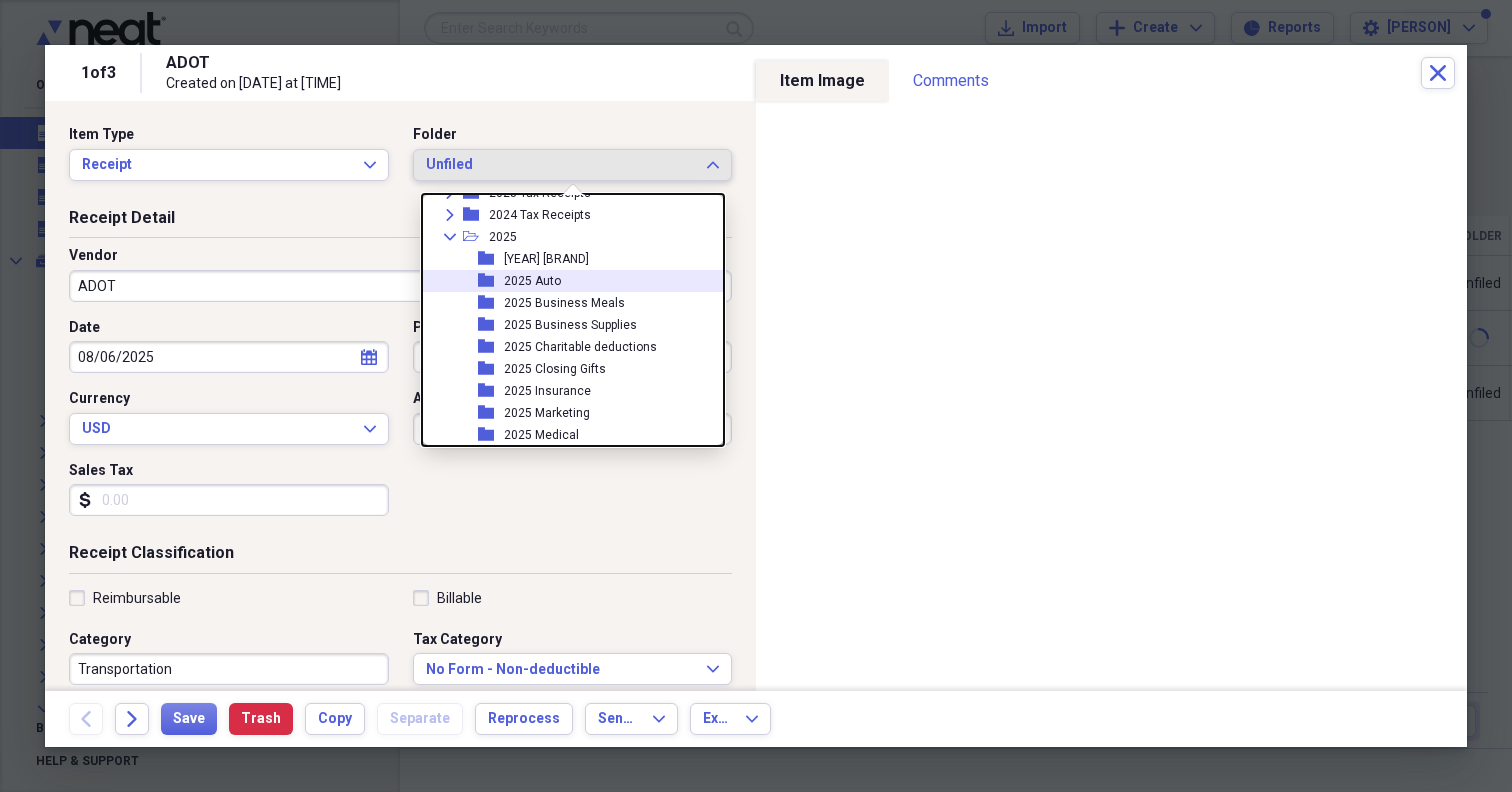 click on "2025 Auto" at bounding box center (532, 281) 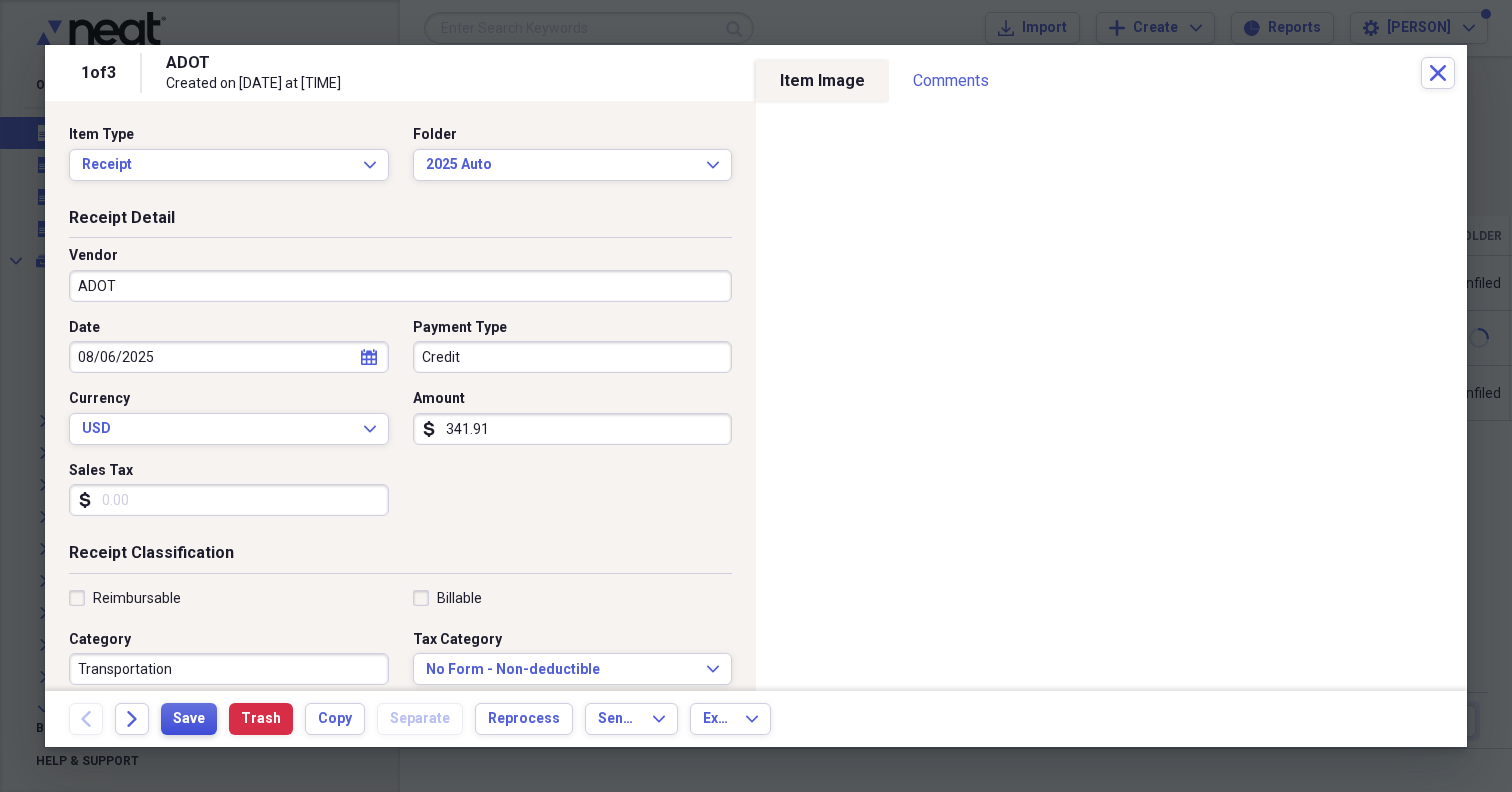click on "Save" at bounding box center [189, 719] 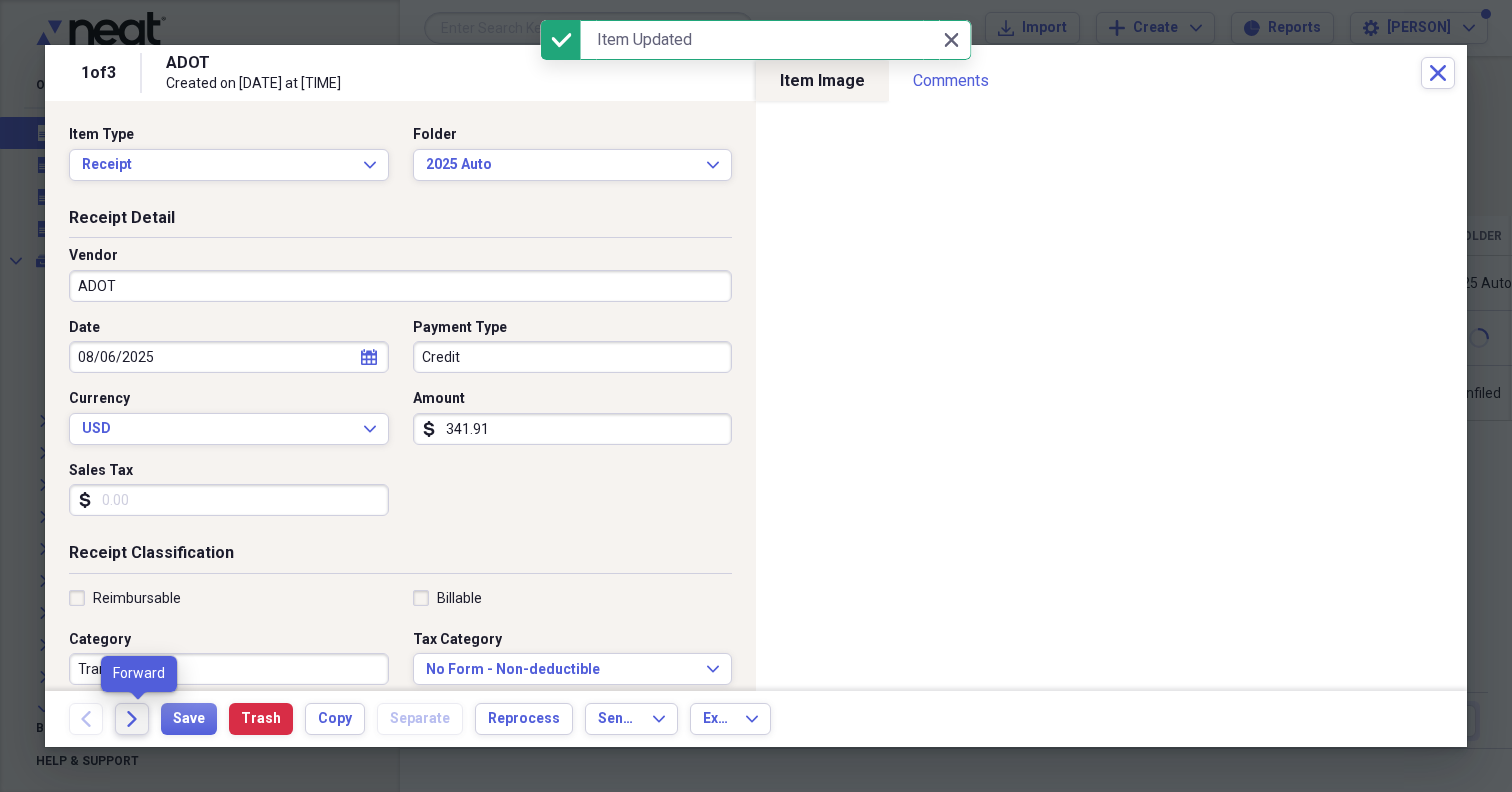 click 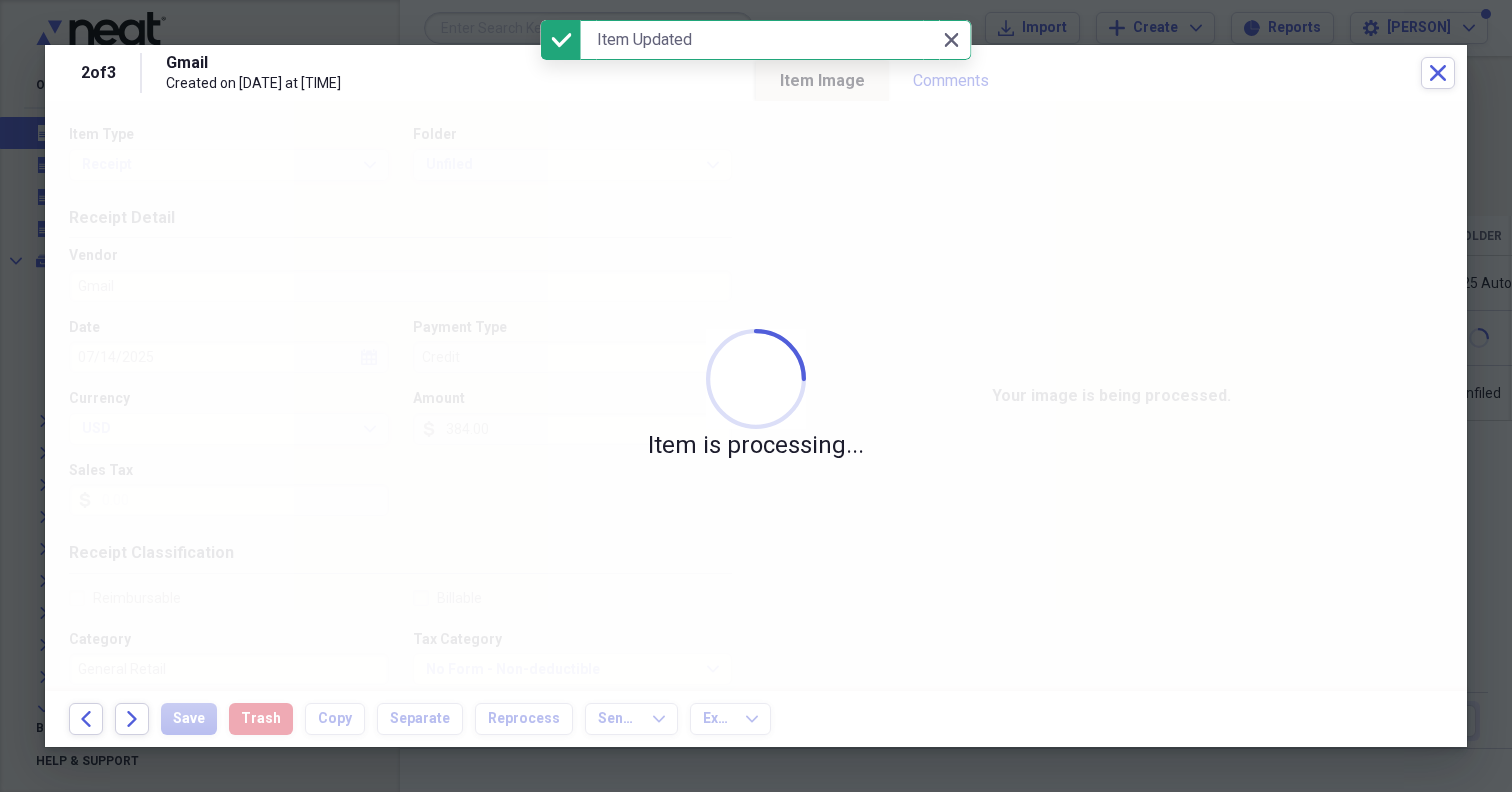 click 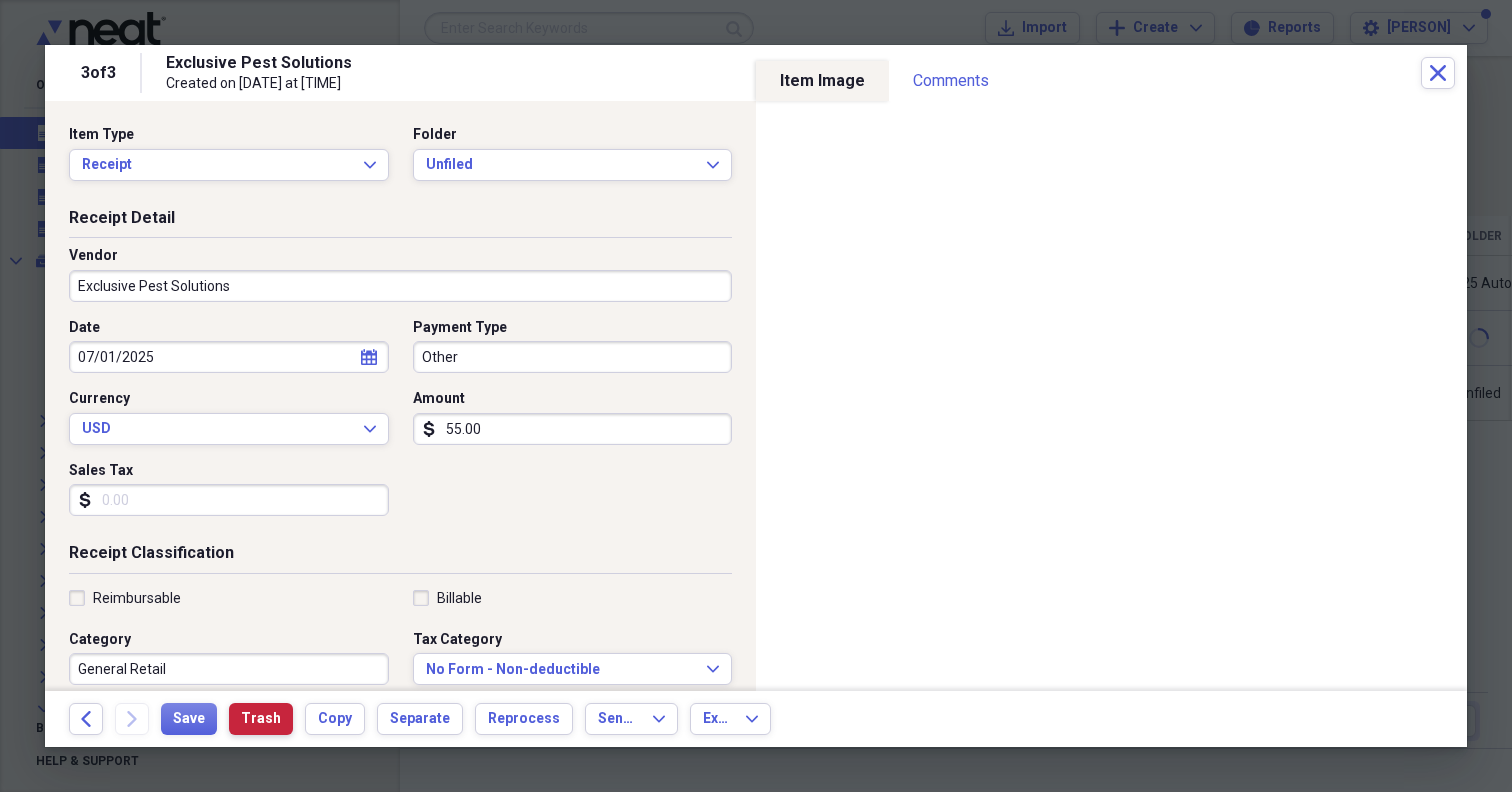 click on "Trash" at bounding box center [261, 719] 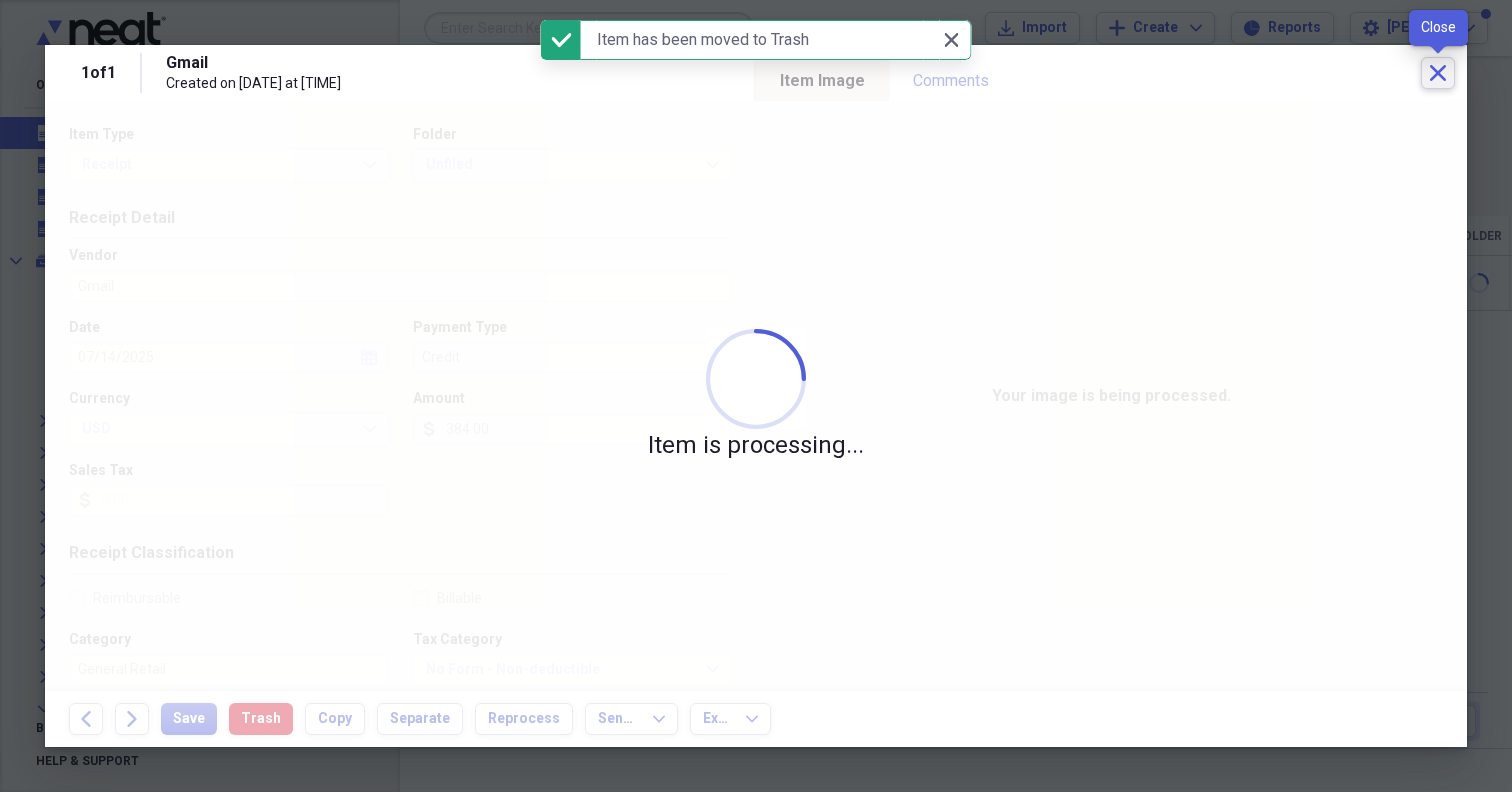 click 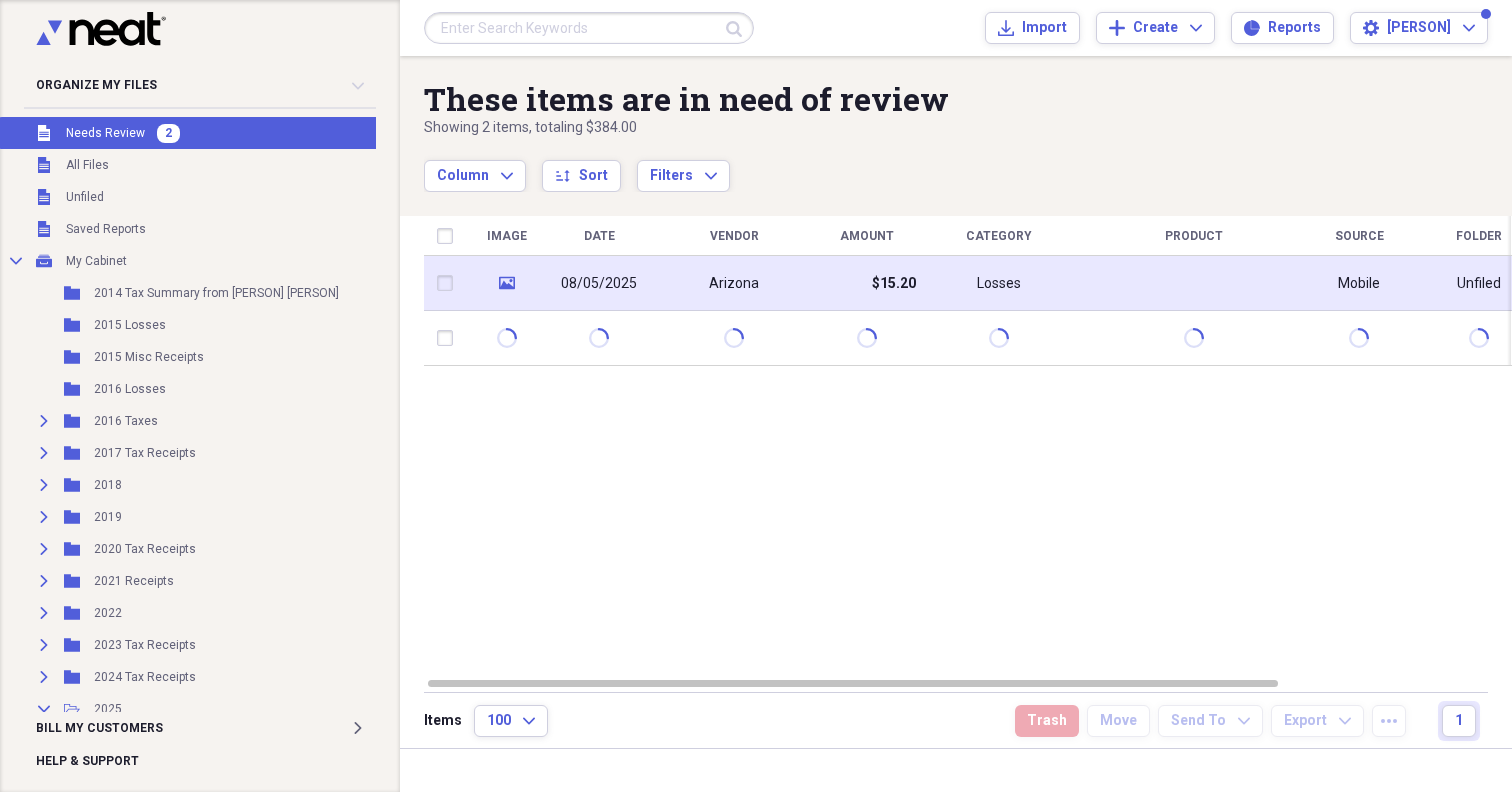 click on "$15.20" at bounding box center [866, 283] 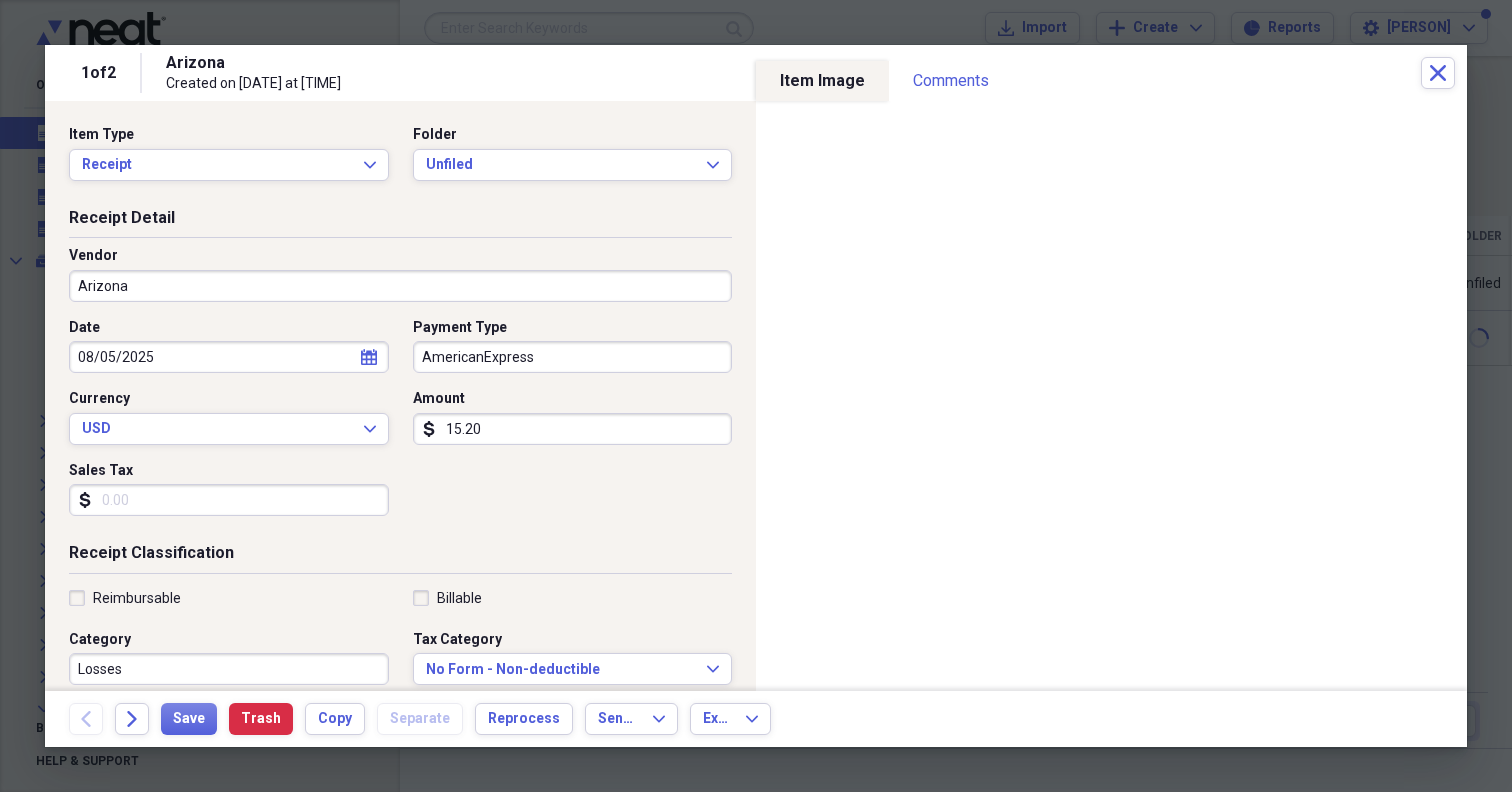 click on "Arizona" at bounding box center [400, 286] 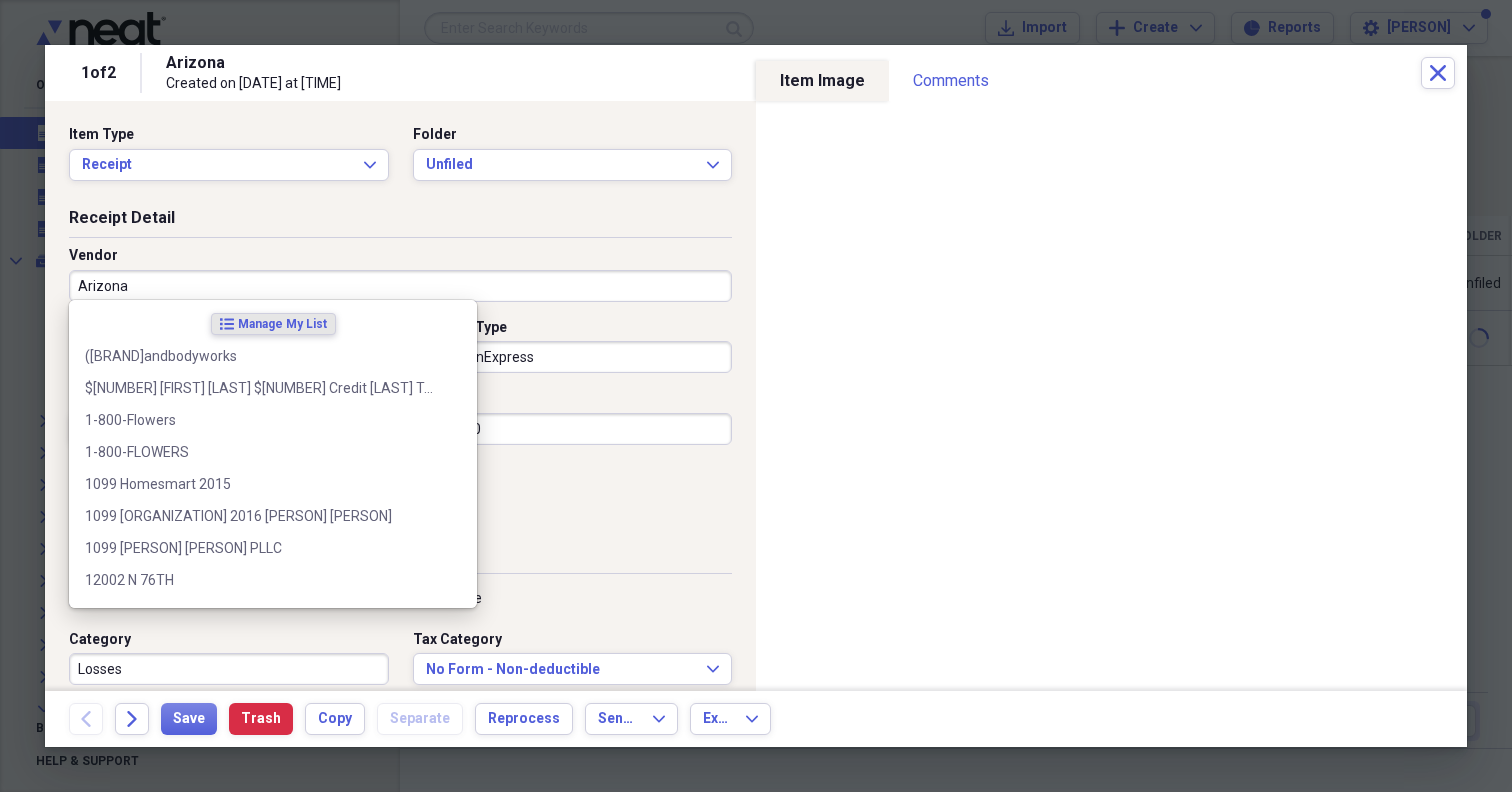 click on "Arizona" at bounding box center (400, 286) 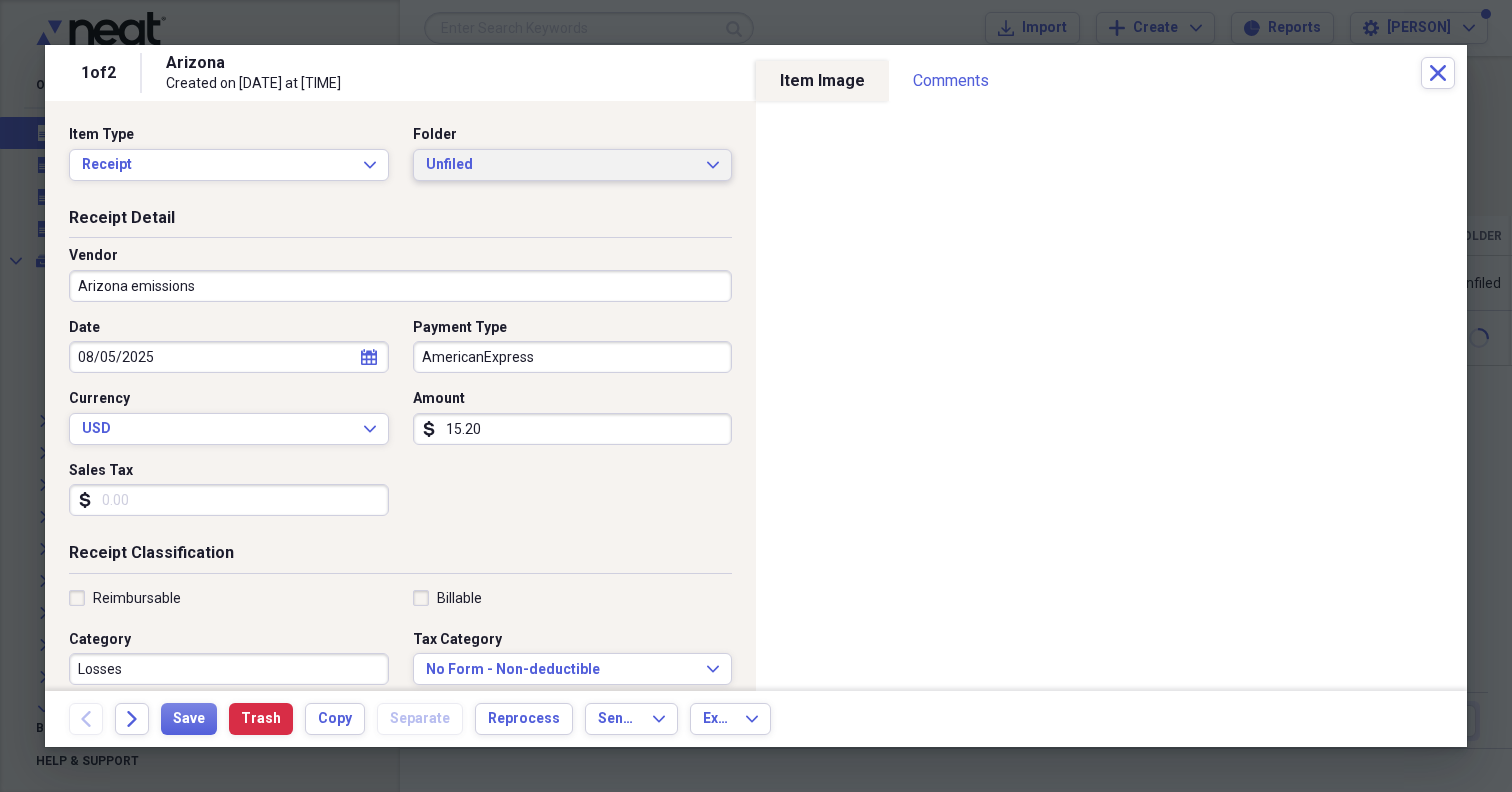 click on "Unfiled" at bounding box center (561, 165) 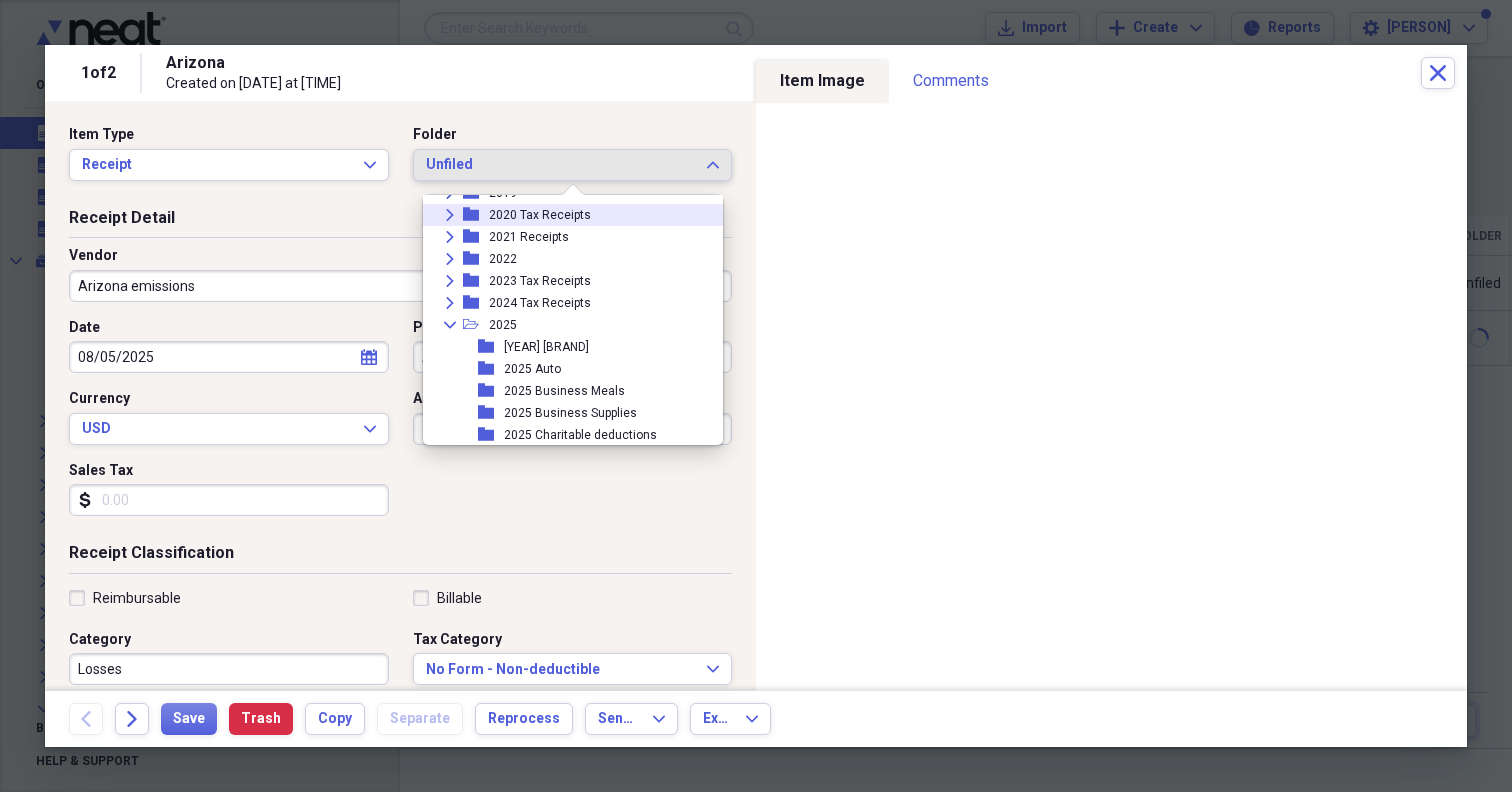 scroll, scrollTop: 232, scrollLeft: 0, axis: vertical 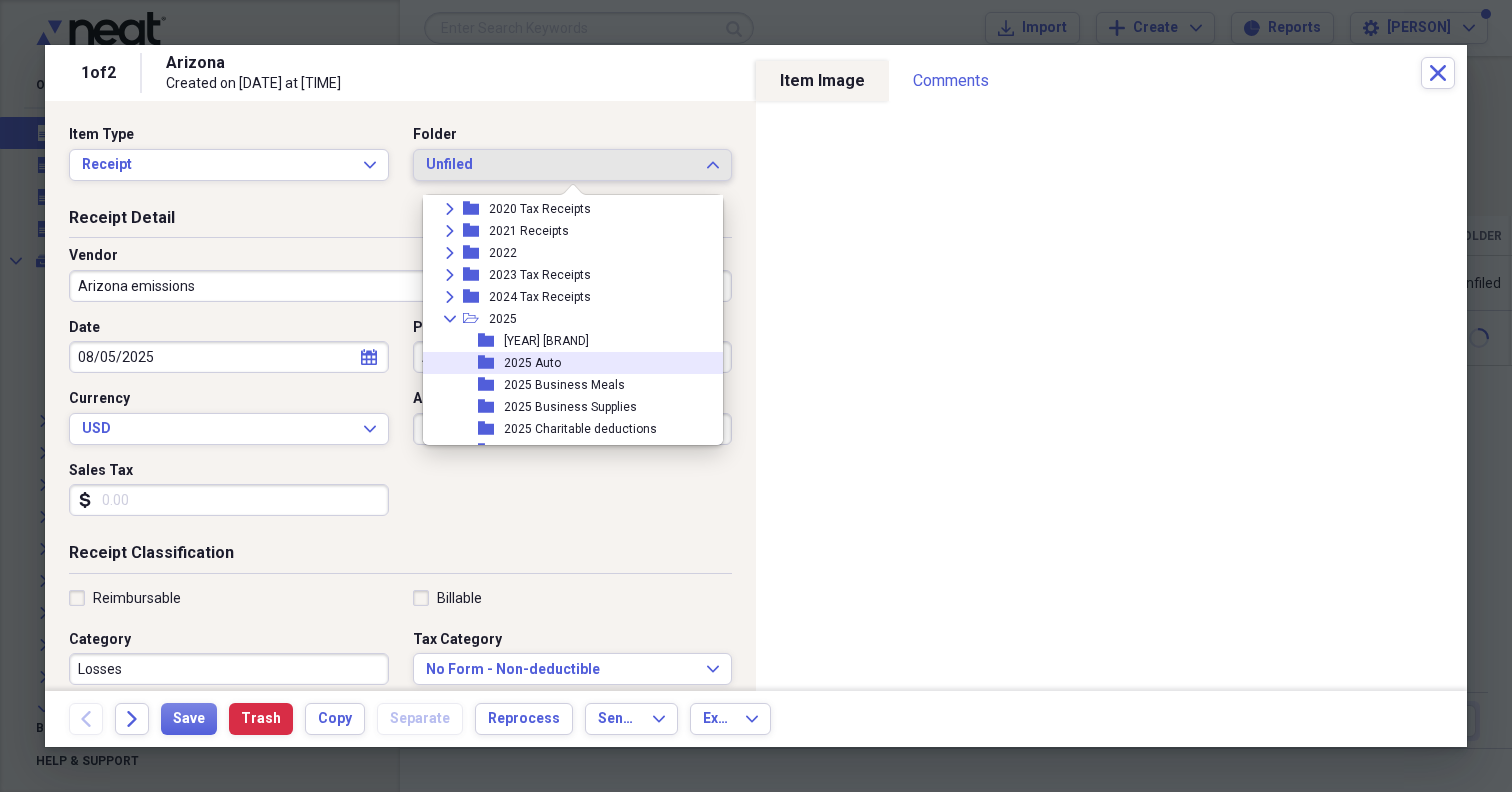 click on "2025 Auto" at bounding box center (532, 363) 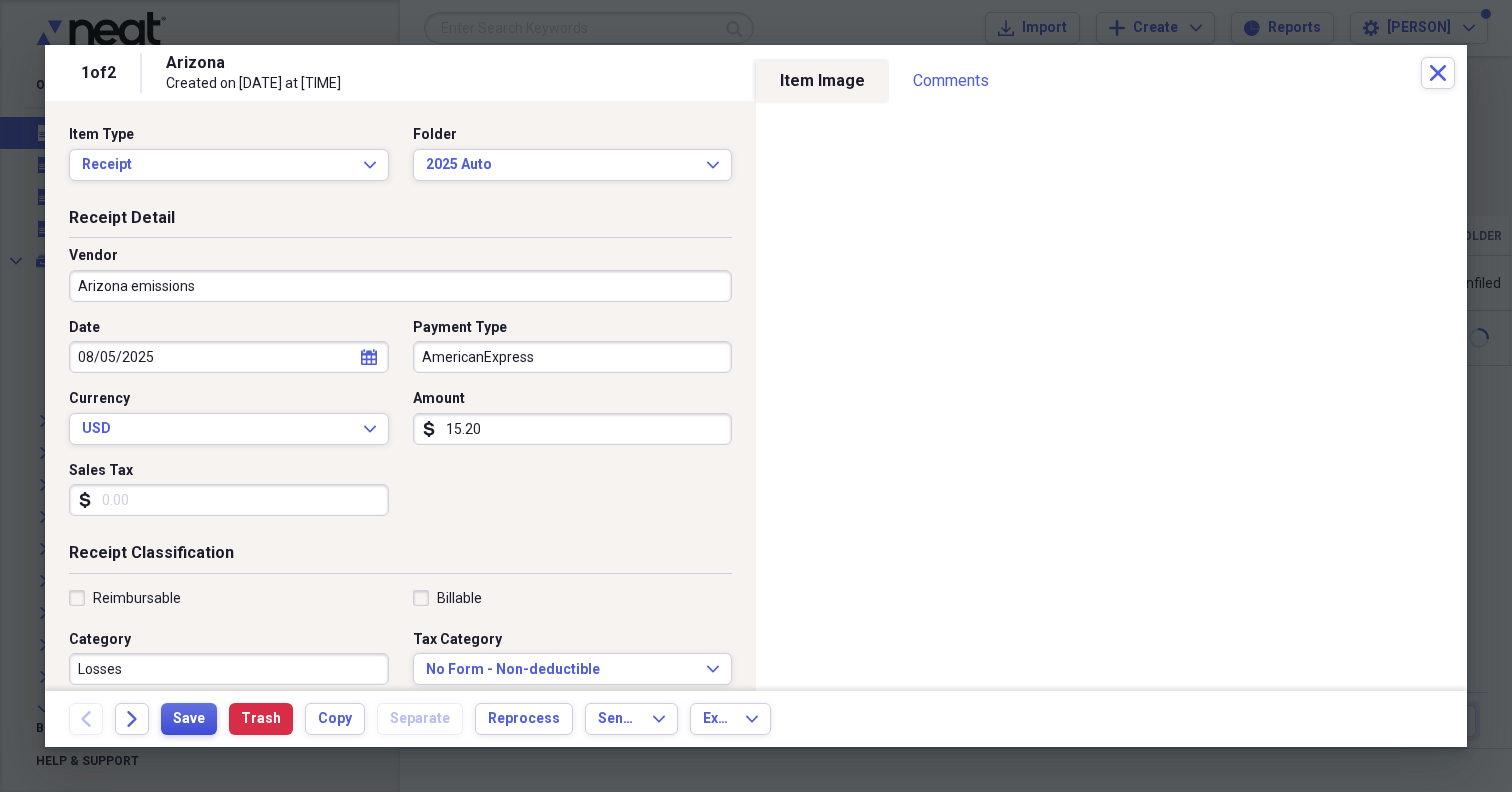 click on "Save" at bounding box center (189, 719) 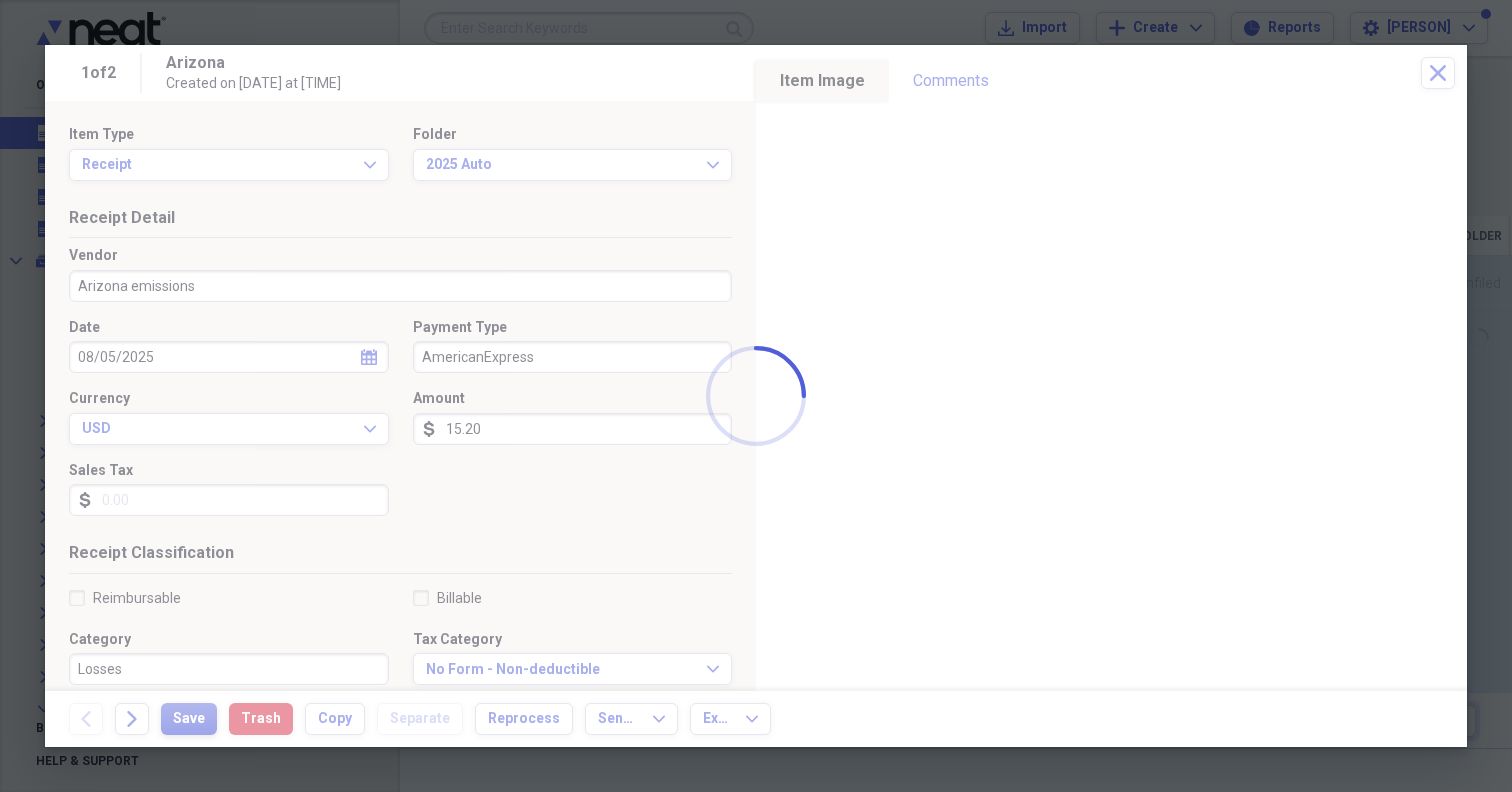 type on "Arizona emissions" 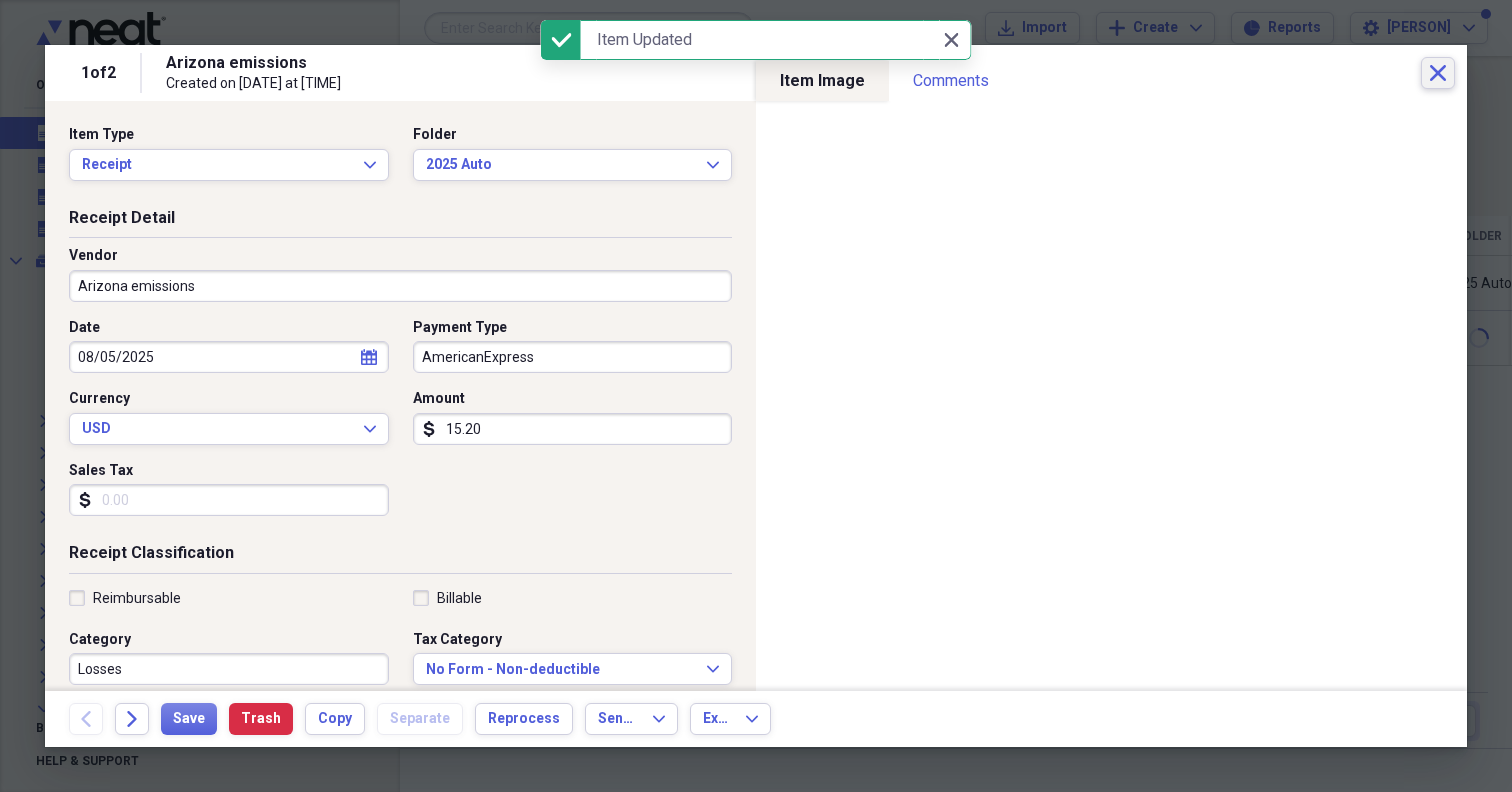 click on "Close" at bounding box center [1438, 73] 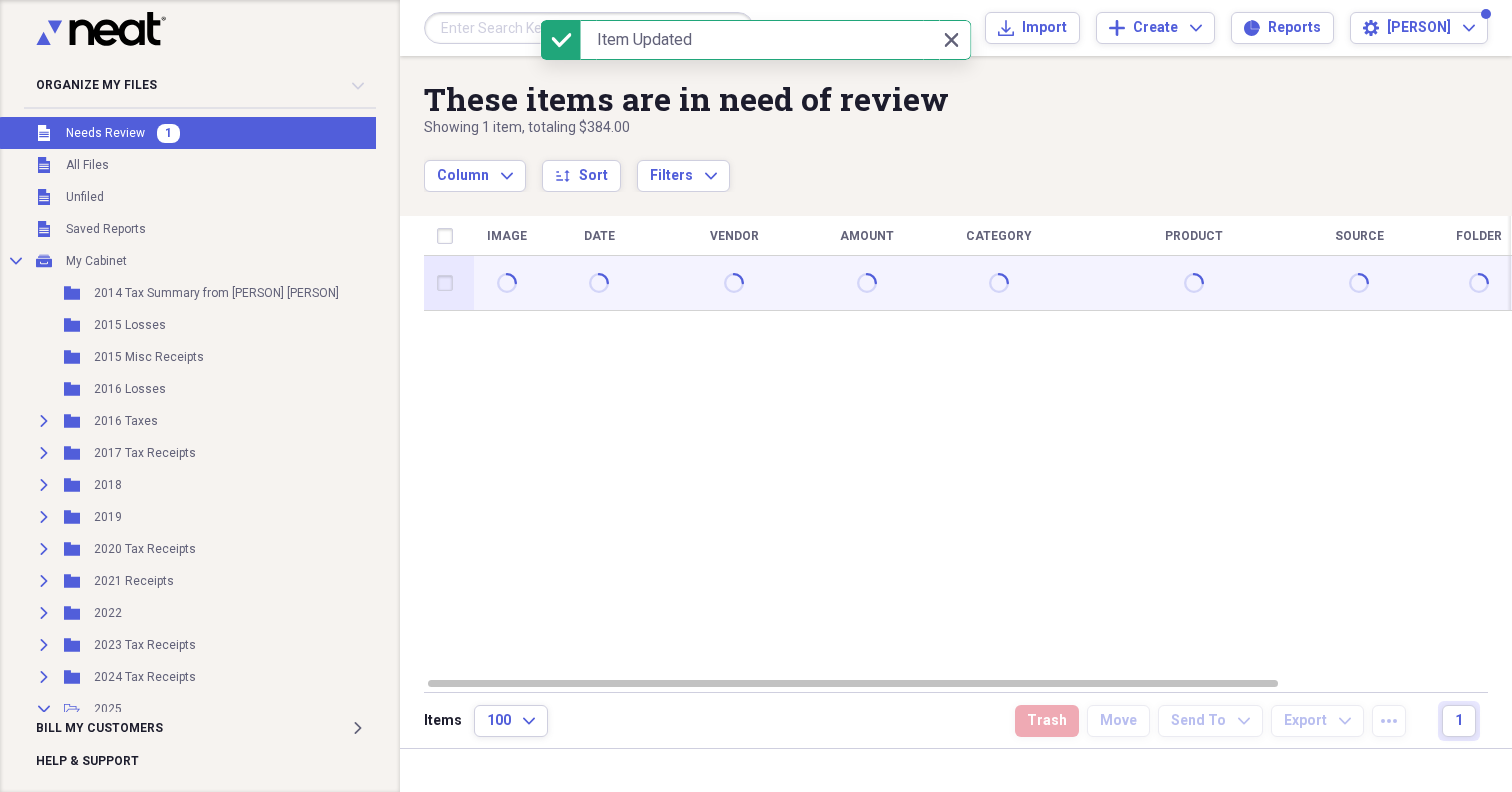 click at bounding box center (866, 283) 